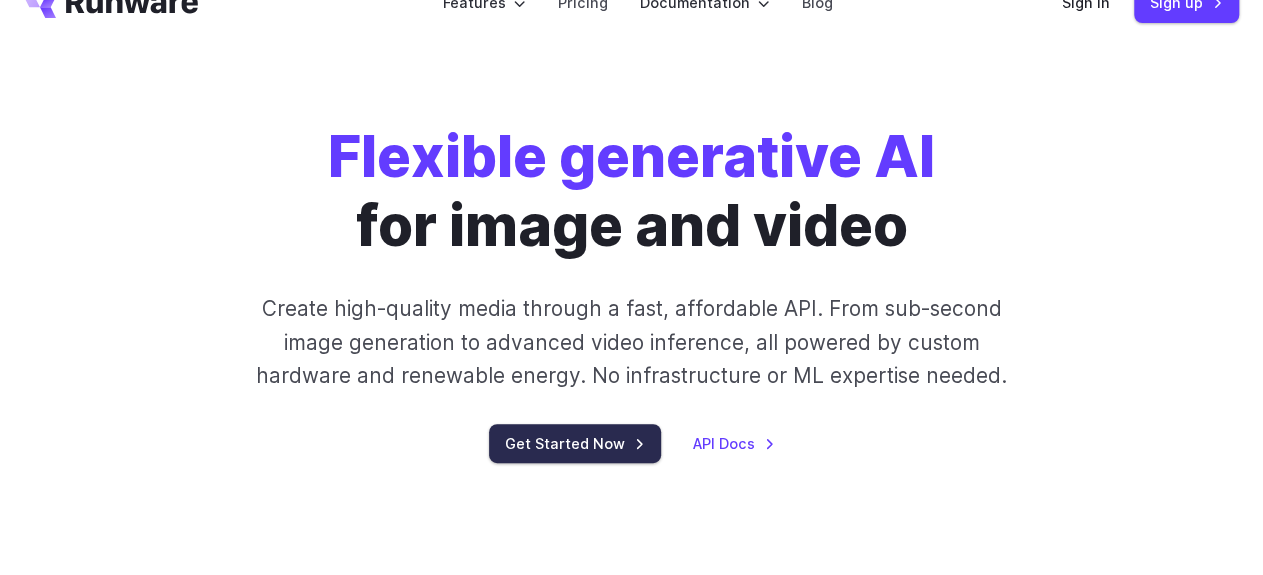 scroll, scrollTop: 53, scrollLeft: 0, axis: vertical 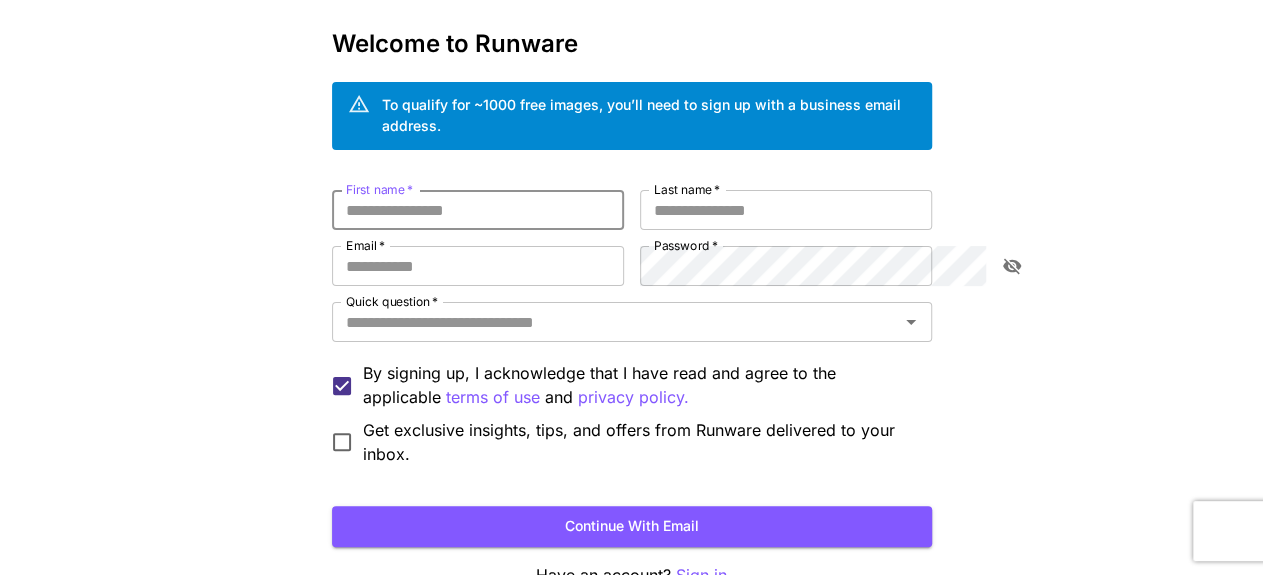 click on "First name   *" at bounding box center (478, 210) 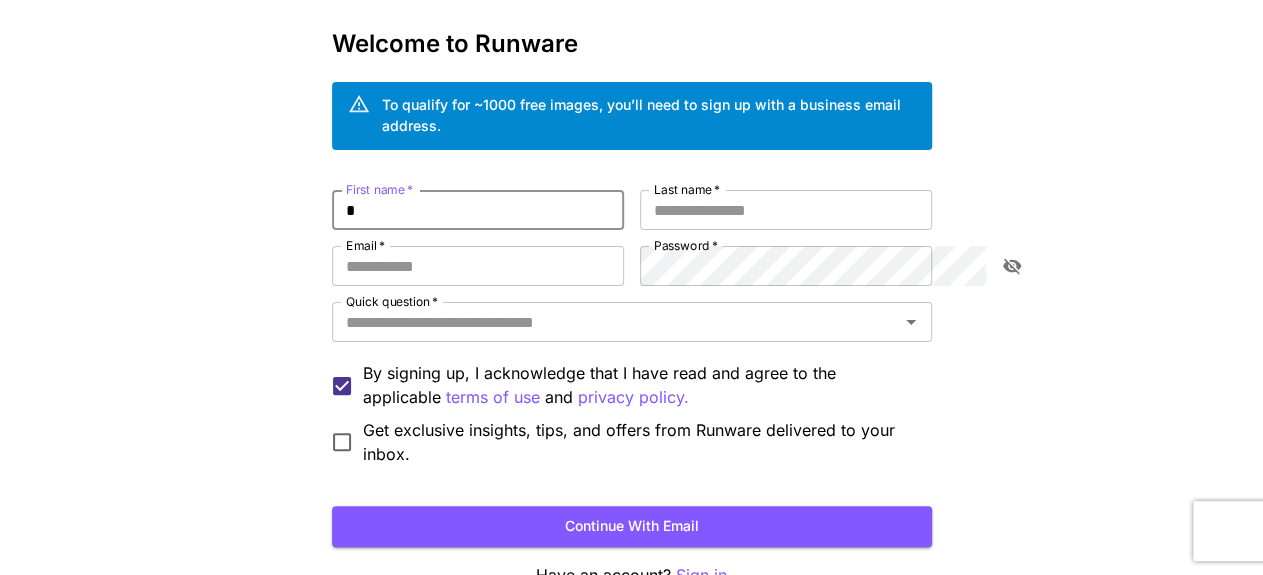 type on "*" 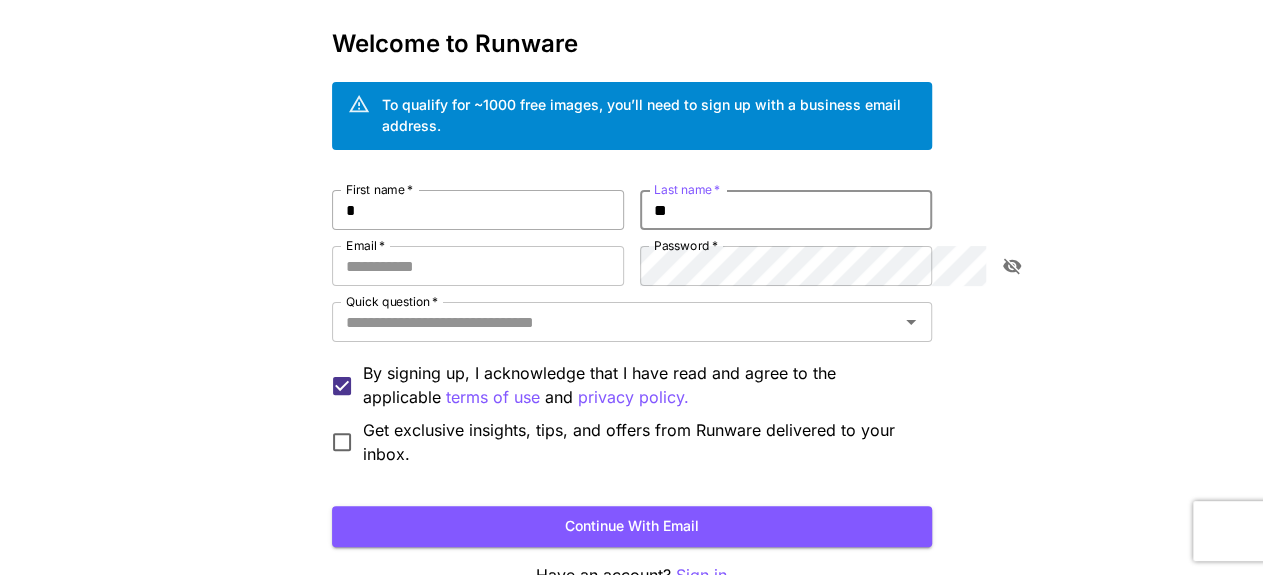type on "**" 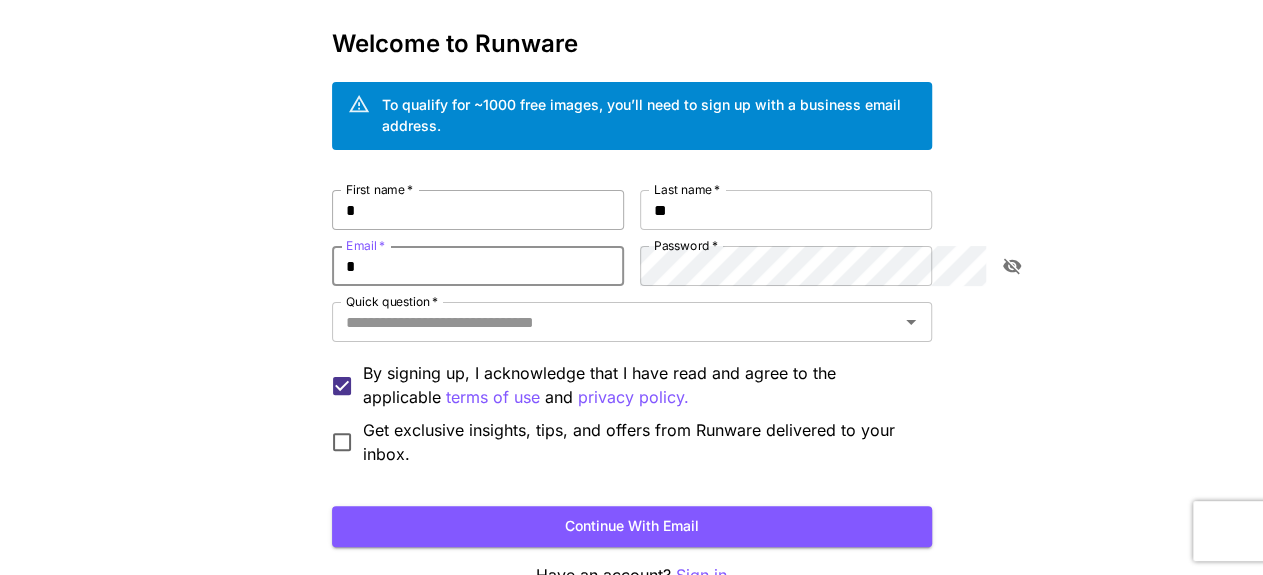 type on "*" 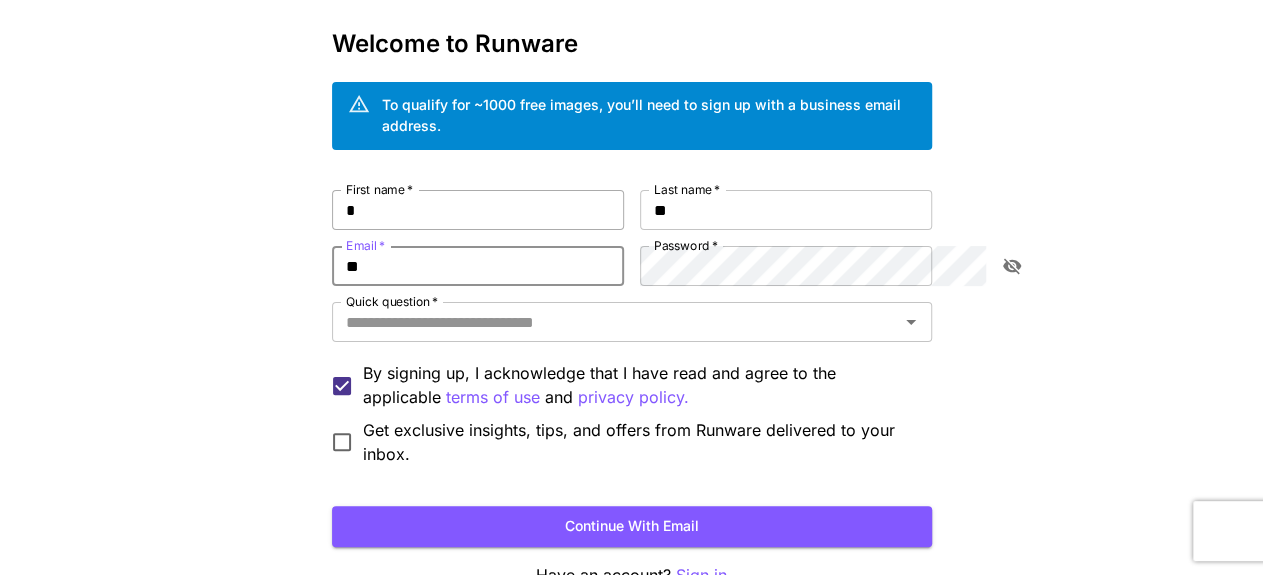 type on "*" 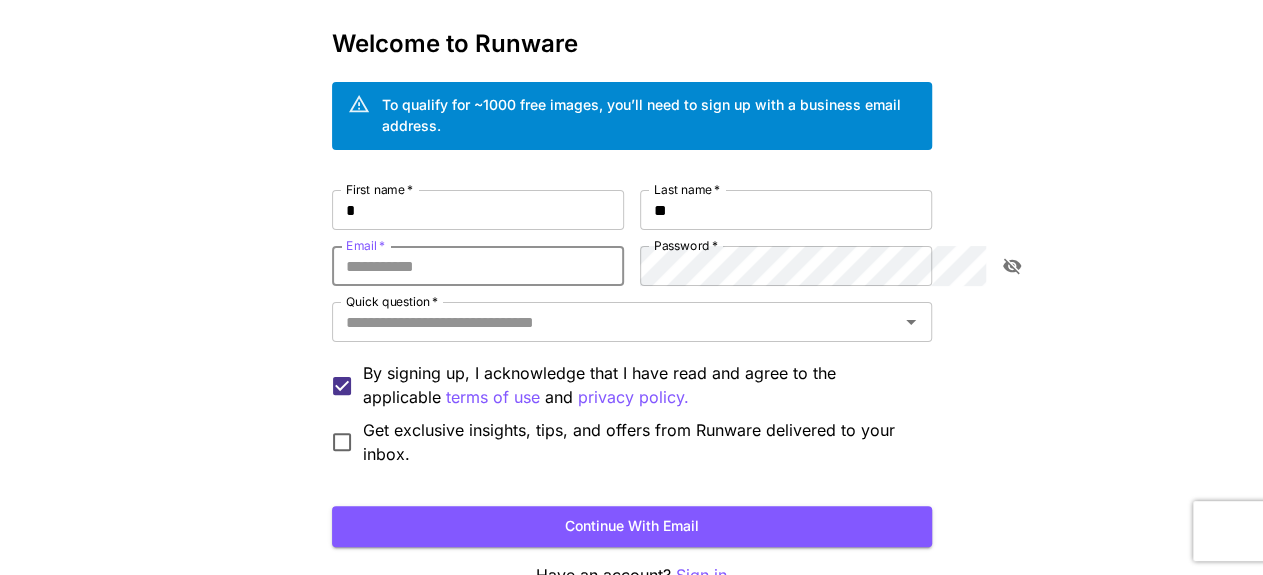 paste on "**********" 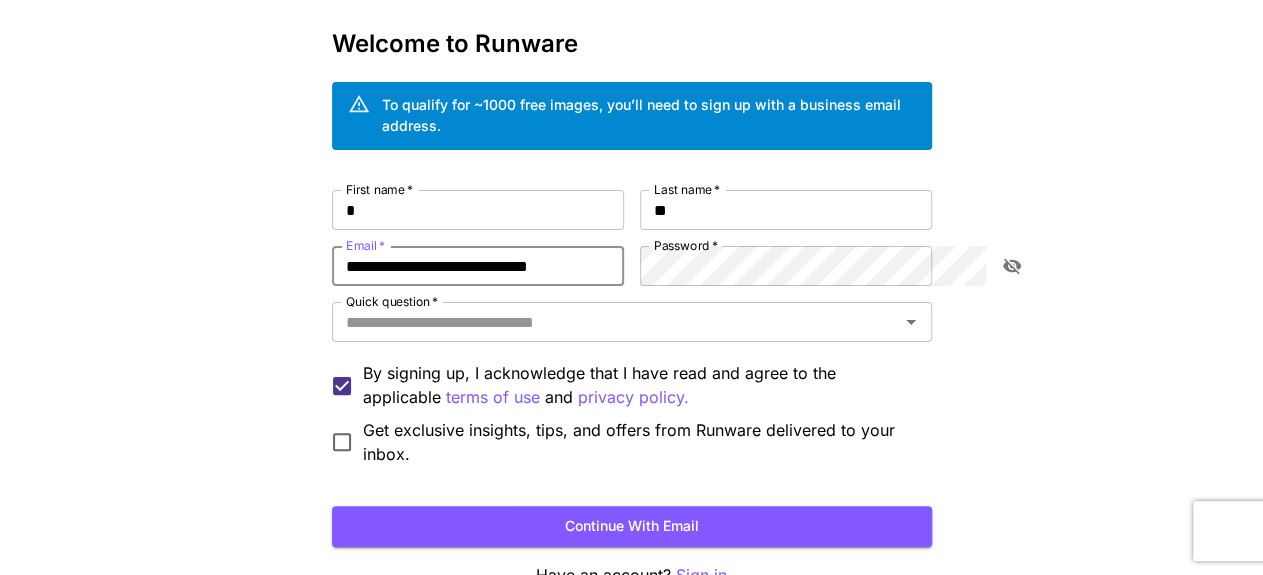 drag, startPoint x: 300, startPoint y: 245, endPoint x: 17, endPoint y: 291, distance: 286.71414 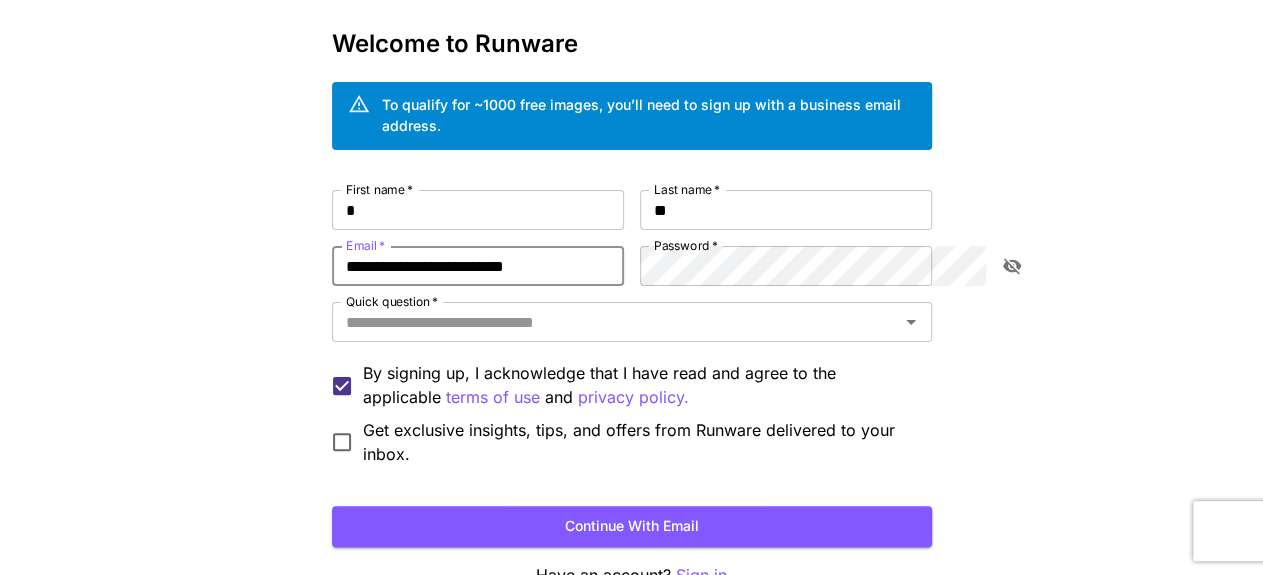 click on "**********" at bounding box center (478, 266) 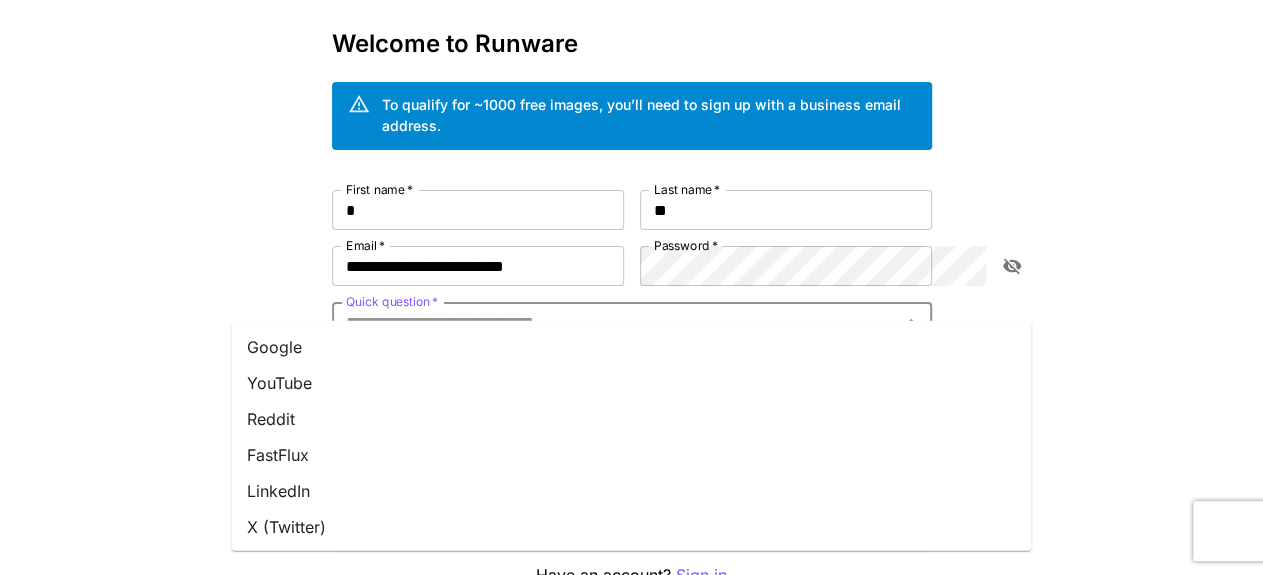 click on "Quick question   *" at bounding box center (615, 322) 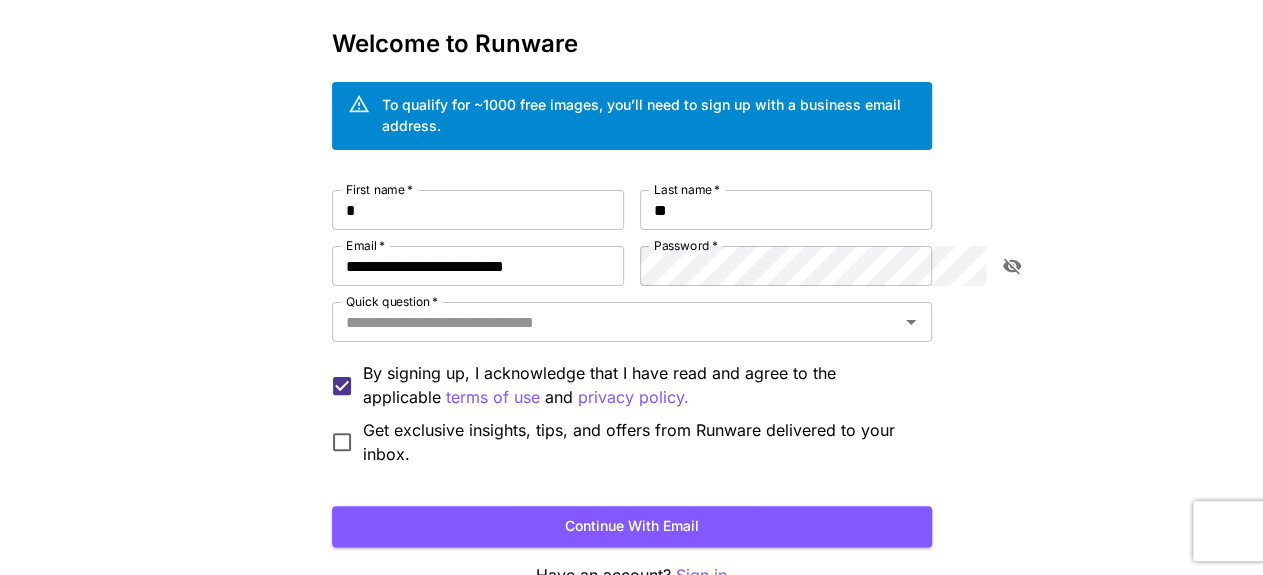 type on "******" 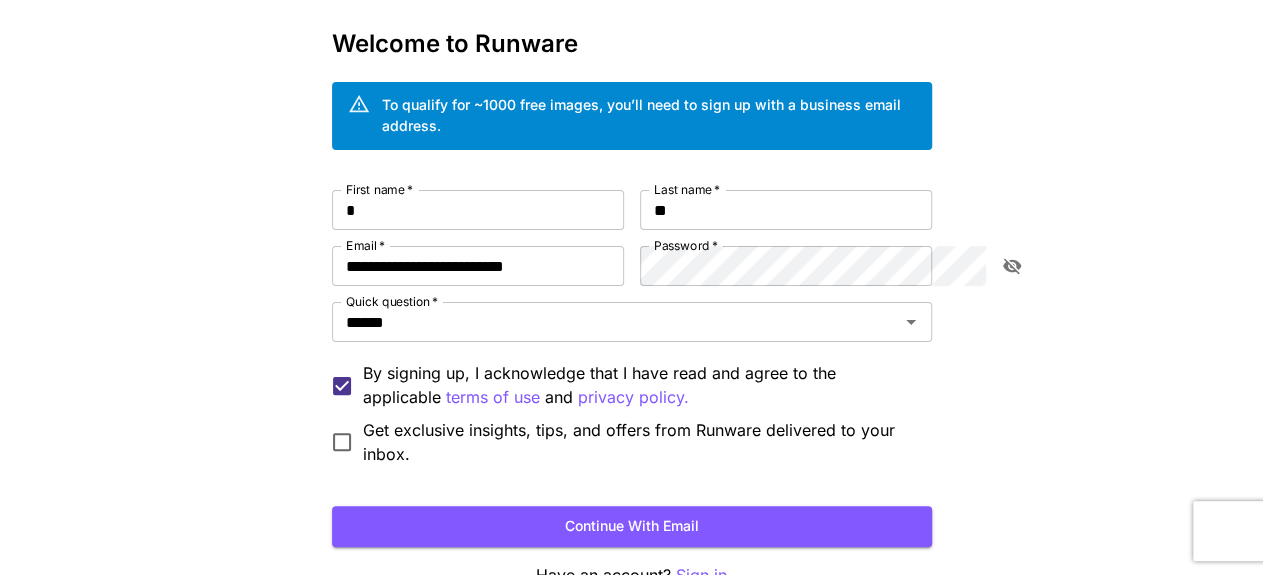scroll, scrollTop: 176, scrollLeft: 0, axis: vertical 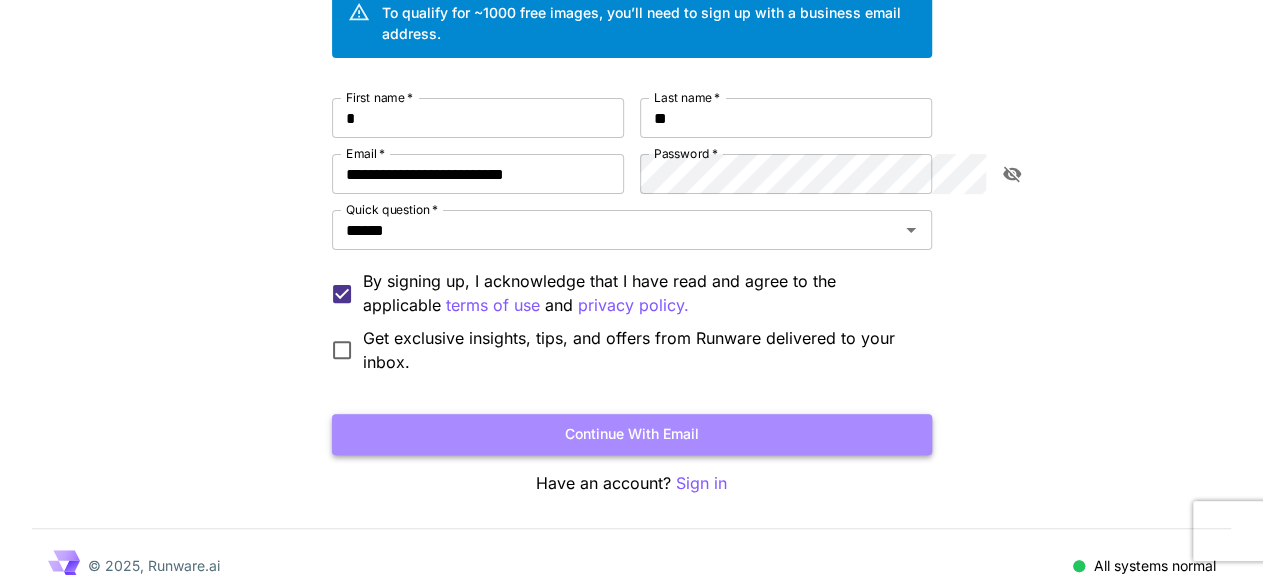 click on "Continue with email" at bounding box center [632, 434] 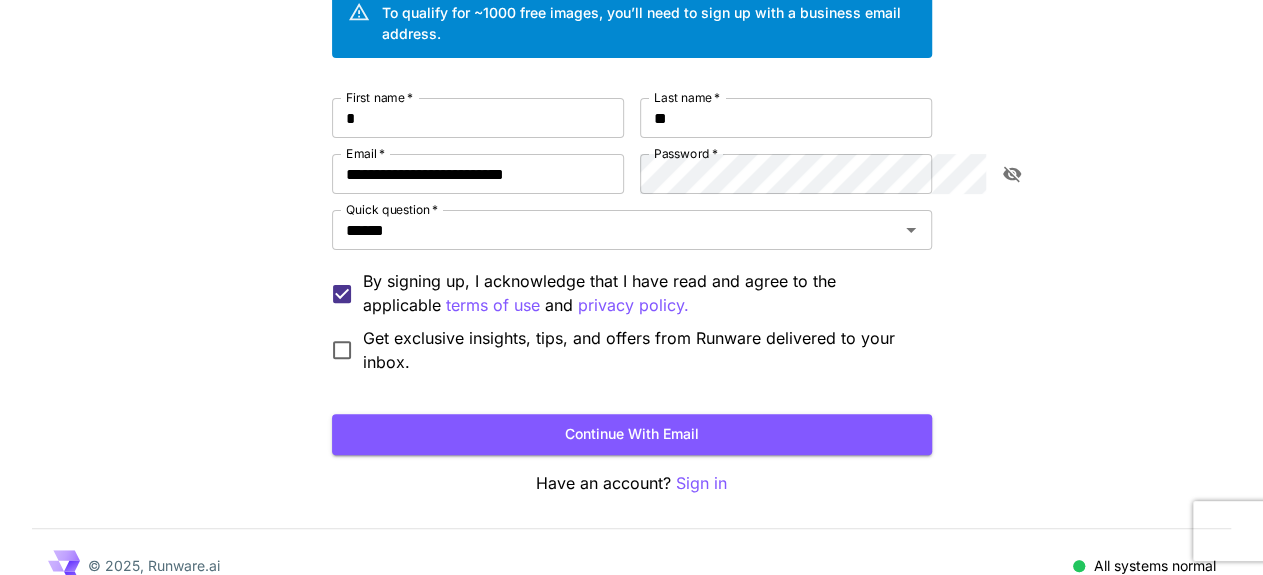 scroll, scrollTop: 126, scrollLeft: 0, axis: vertical 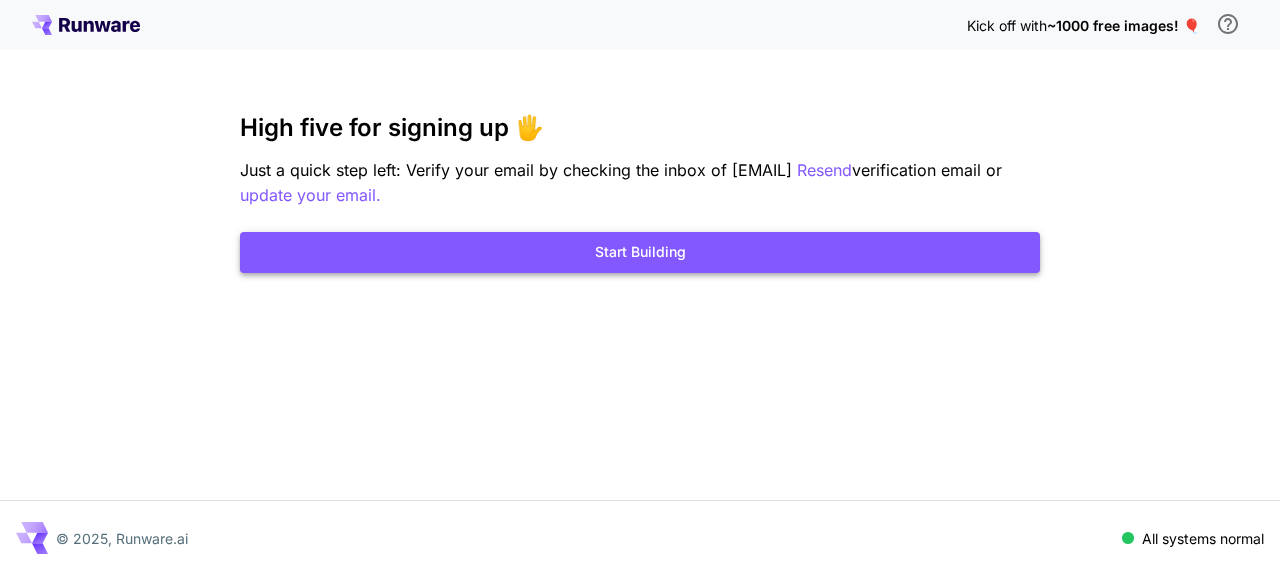 click on "Start Building" at bounding box center [640, 252] 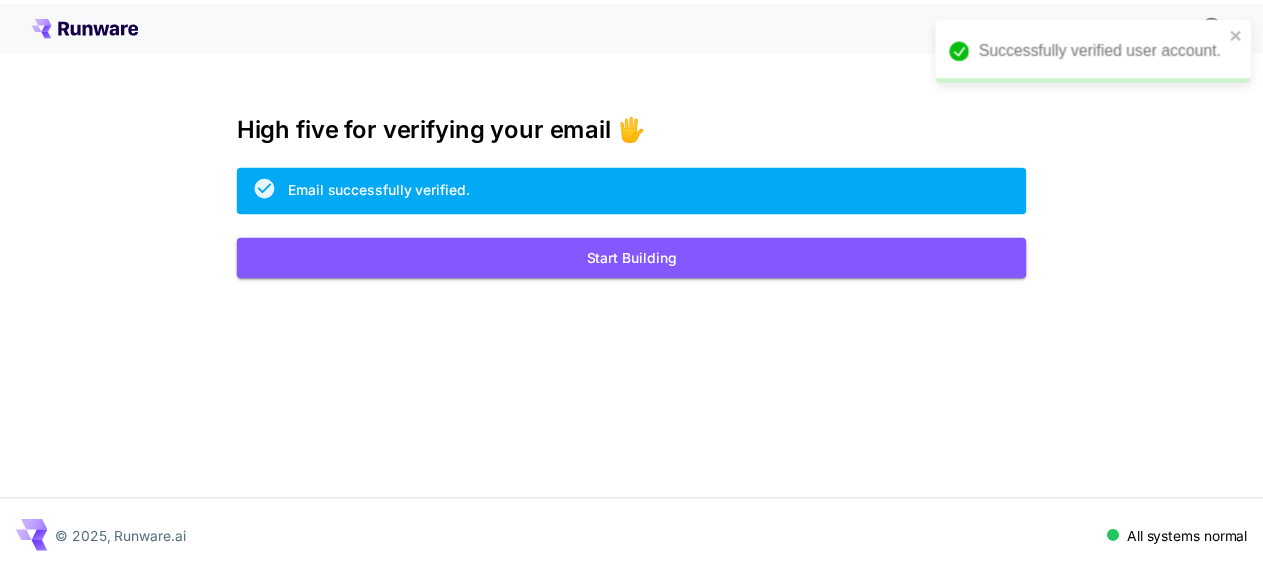 scroll, scrollTop: 0, scrollLeft: 0, axis: both 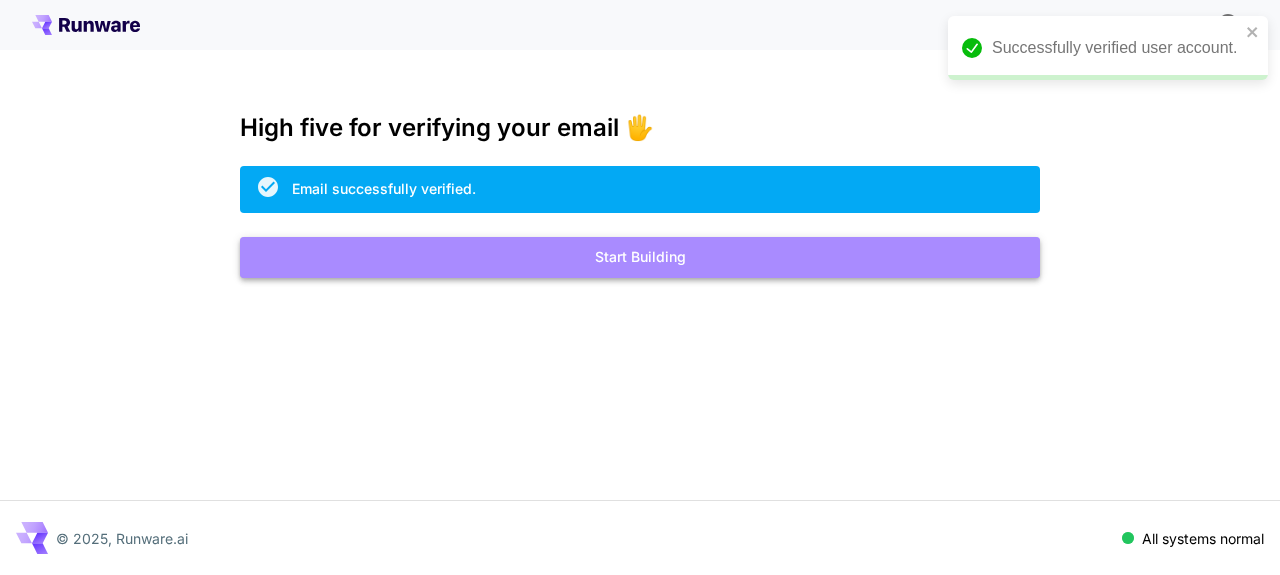 click on "Start Building" at bounding box center [640, 257] 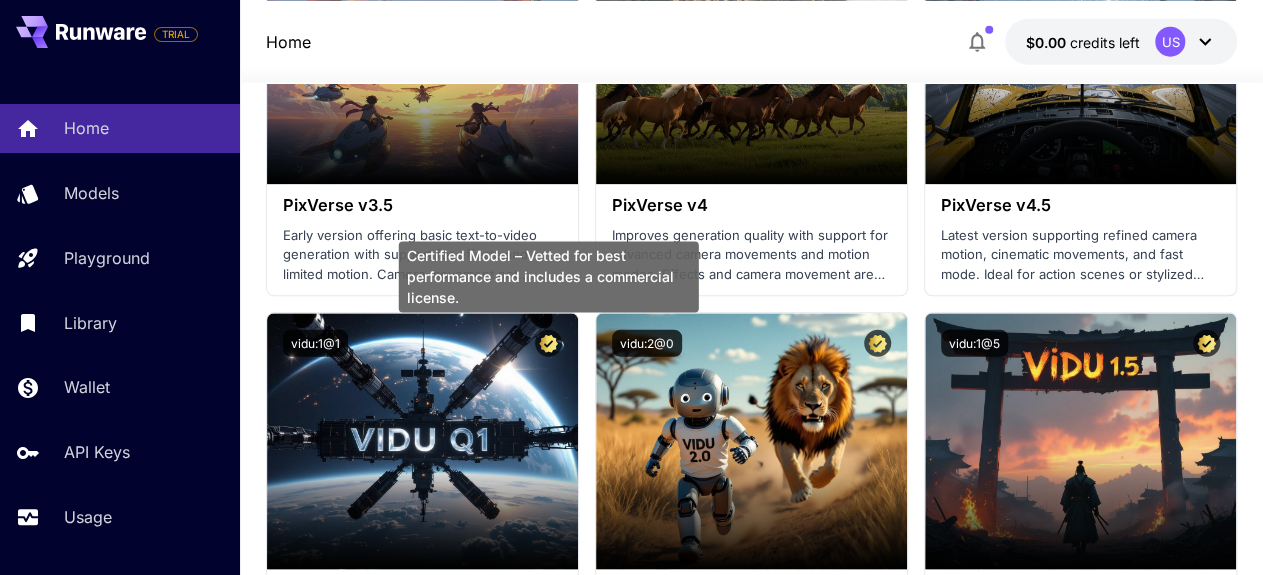 scroll, scrollTop: 2855, scrollLeft: 0, axis: vertical 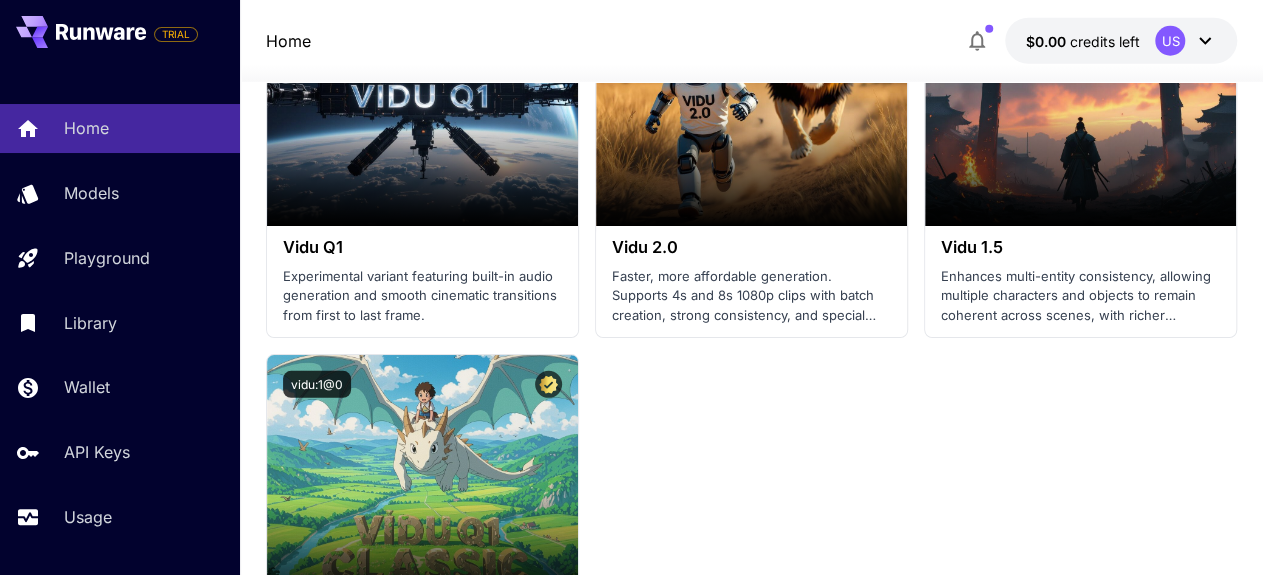 click on "Launch in Playground minimax:3@1                             MiniMax 02 Hailuo Most polished and dynamic model with vibrant, theatrical visuals and fluid motion. Ideal for viral content and commercial-style footage. Launch in Playground bytedance:2@1                             Seedance 1.0 Pro Advanced video model that creates smooth, high-quality 1080p clips up to 10 seconds long. Great for dynamic scenes, clean motion, and strong consistency across shots. Launch in Playground bytedance:1@1                             Seedance 1.0 Lite Lightweight and efficient model for fast video creation with 1080p output at 24fps. Features multi-shot storytelling and excellent prompt adherence. Launch in Playground klingai:5@3                             KlingAI 2.1 Master Highest-end version with best-in-class coherence, photorealism, and multi-image reference capabilities for consistent character representation. Launch in Playground klingai:5@2                             KlingAI 2.1 PRO (I2V) Launch in Playground" at bounding box center (752, -617) 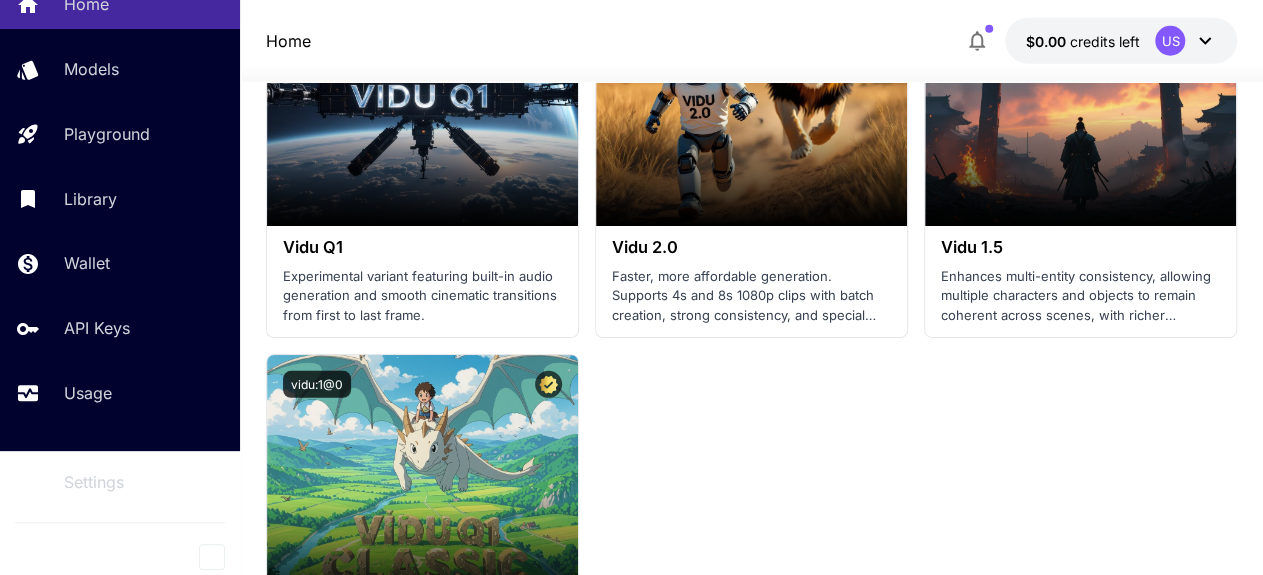 scroll, scrollTop: 0, scrollLeft: 0, axis: both 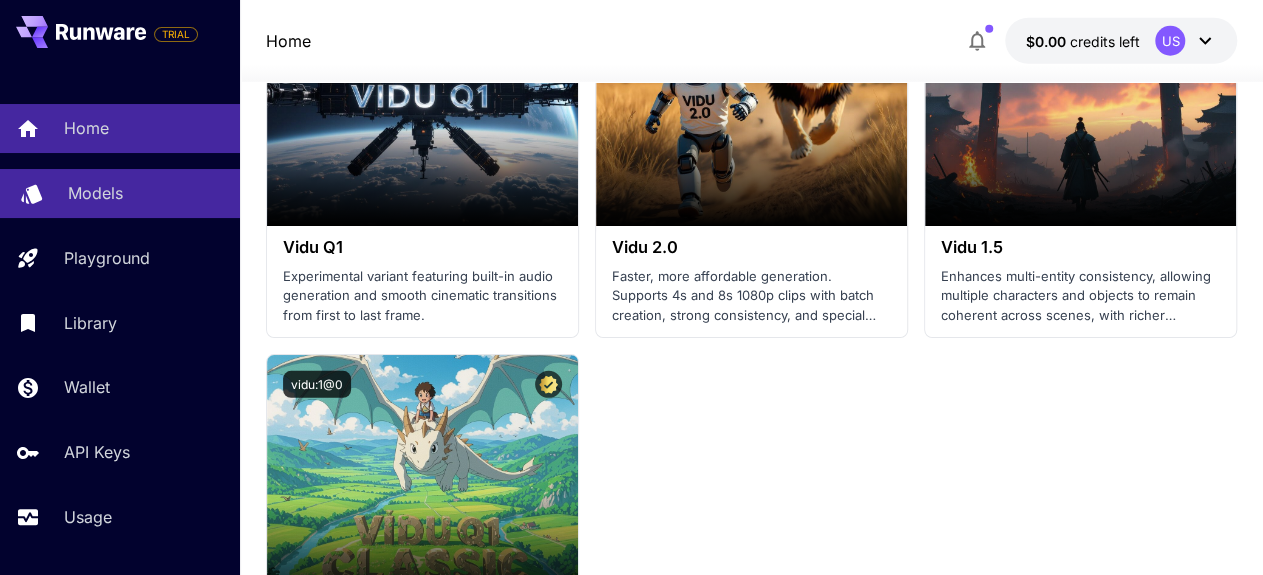 click on "Models" at bounding box center [120, 193] 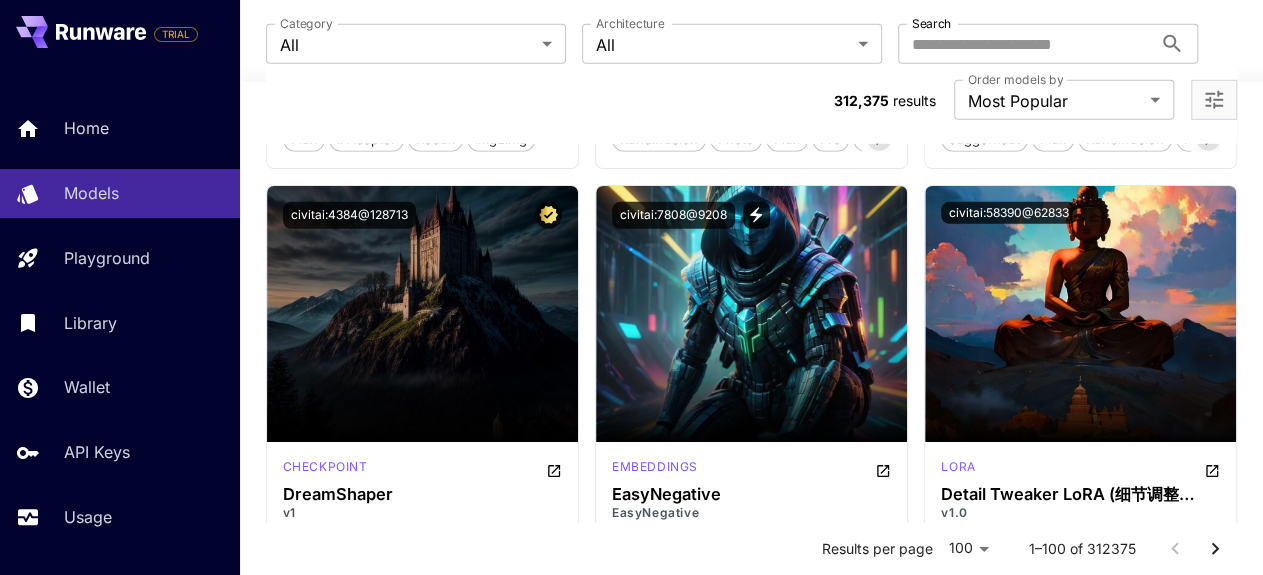 scroll, scrollTop: 3038, scrollLeft: 0, axis: vertical 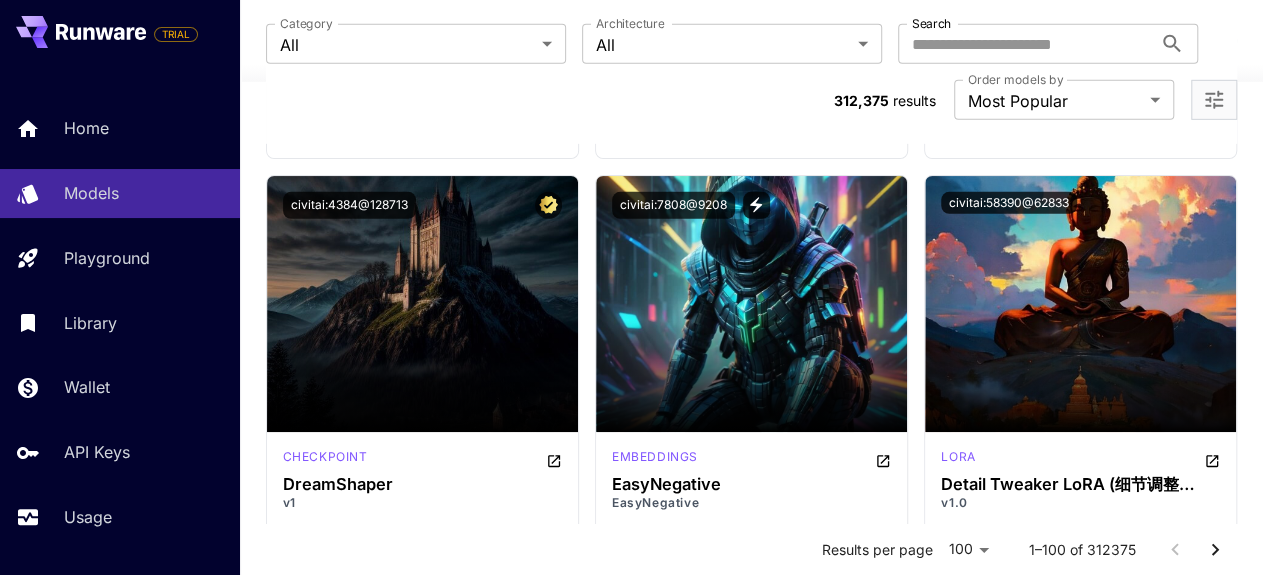 click 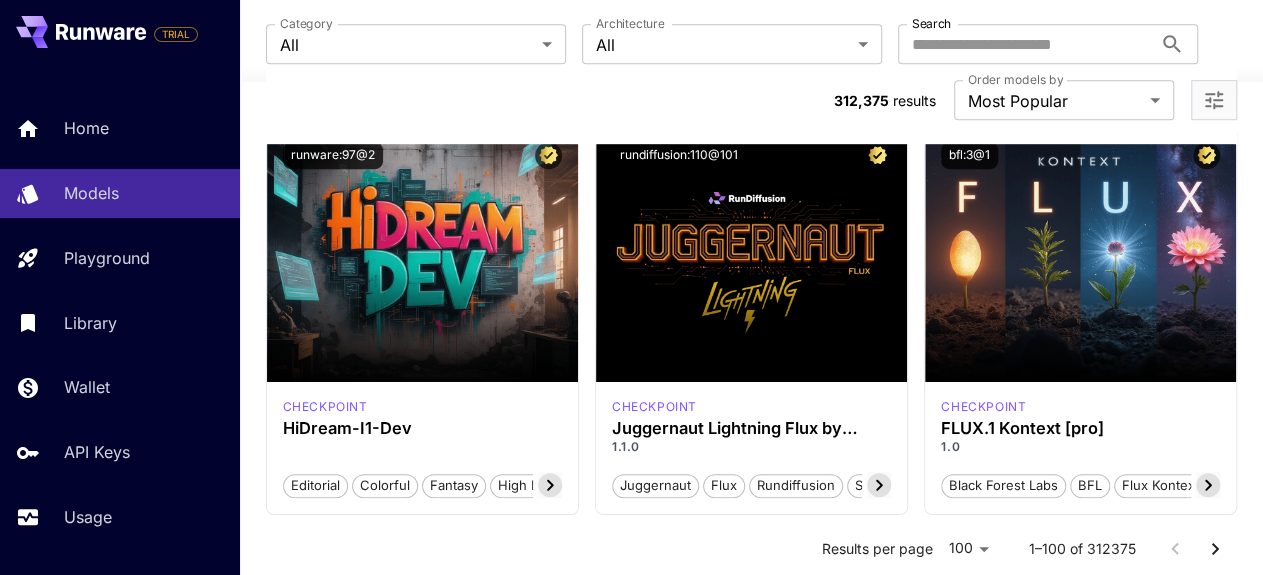 scroll, scrollTop: 32, scrollLeft: 0, axis: vertical 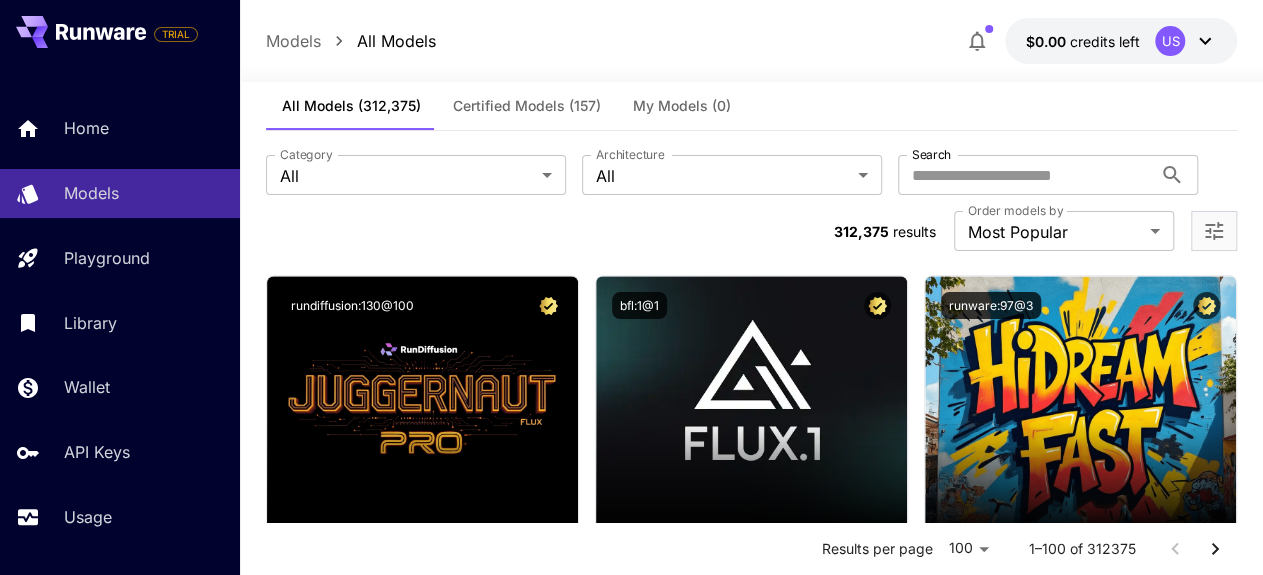 click on "US" at bounding box center (1186, 41) 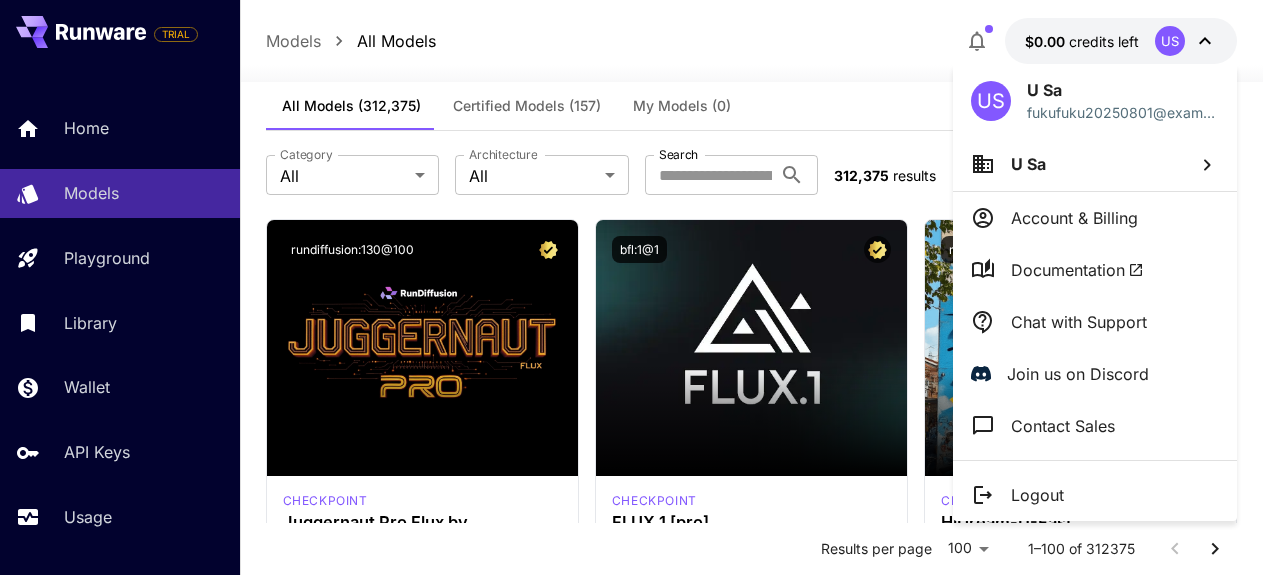 click at bounding box center [640, 287] 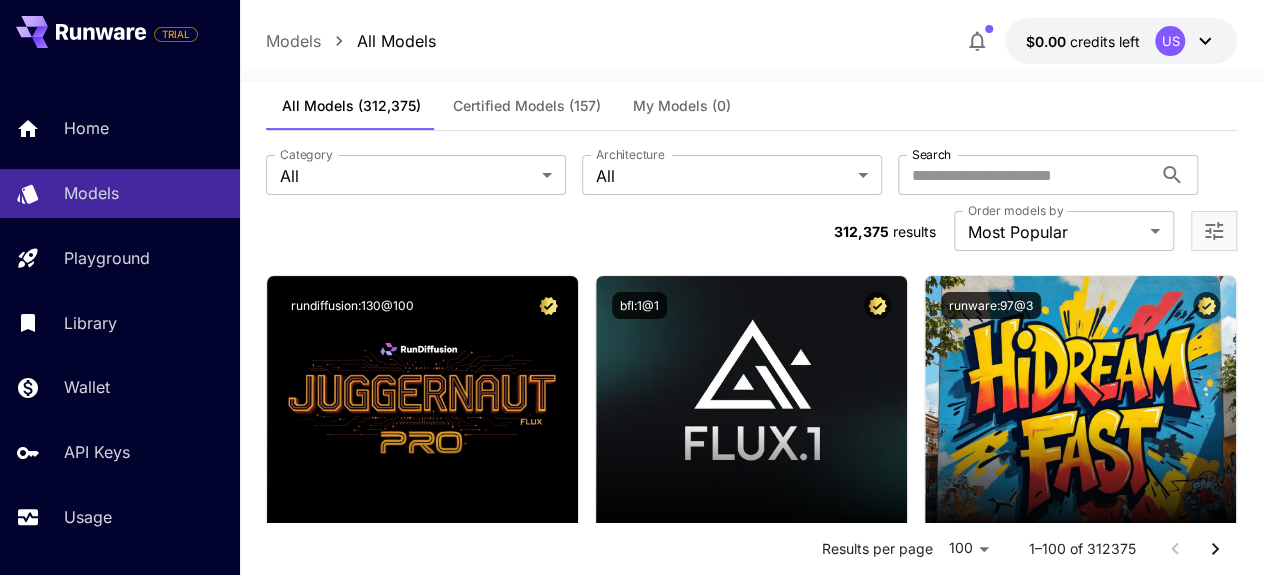 click on "Models" at bounding box center (293, 41) 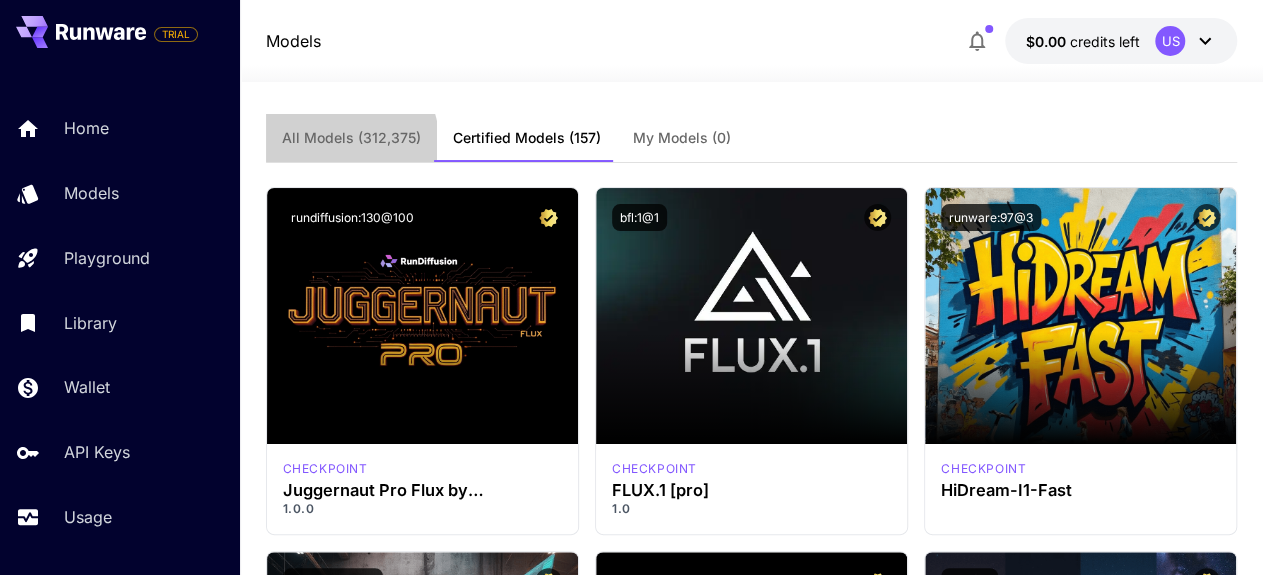 click on "All Models (312,375)" at bounding box center [351, 138] 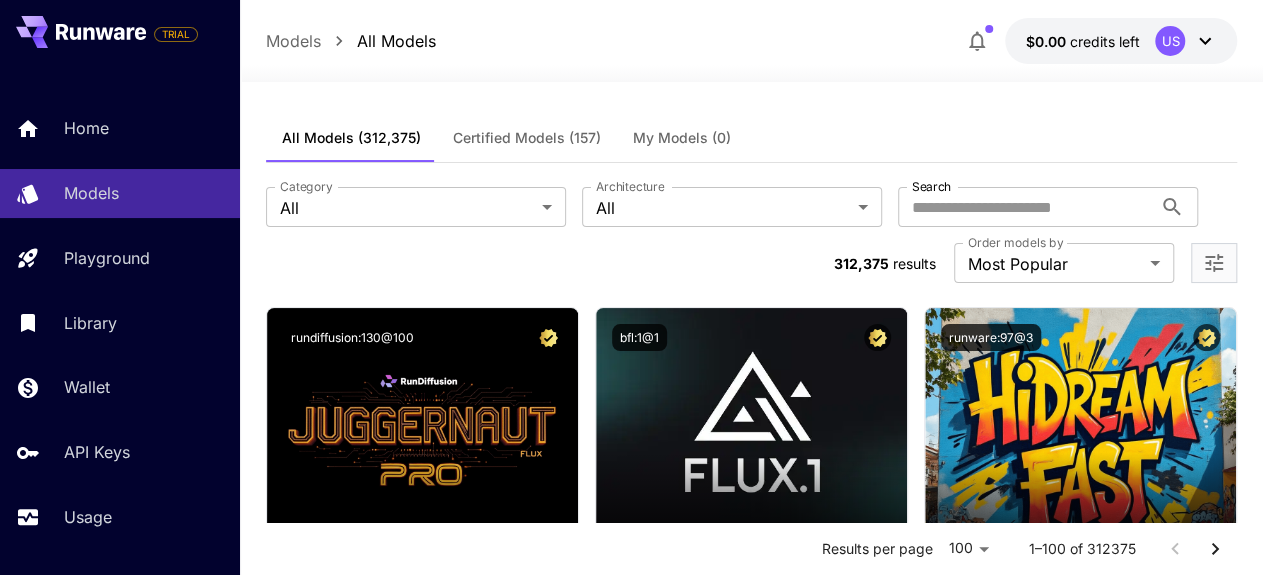 click at bounding box center (81, 32) 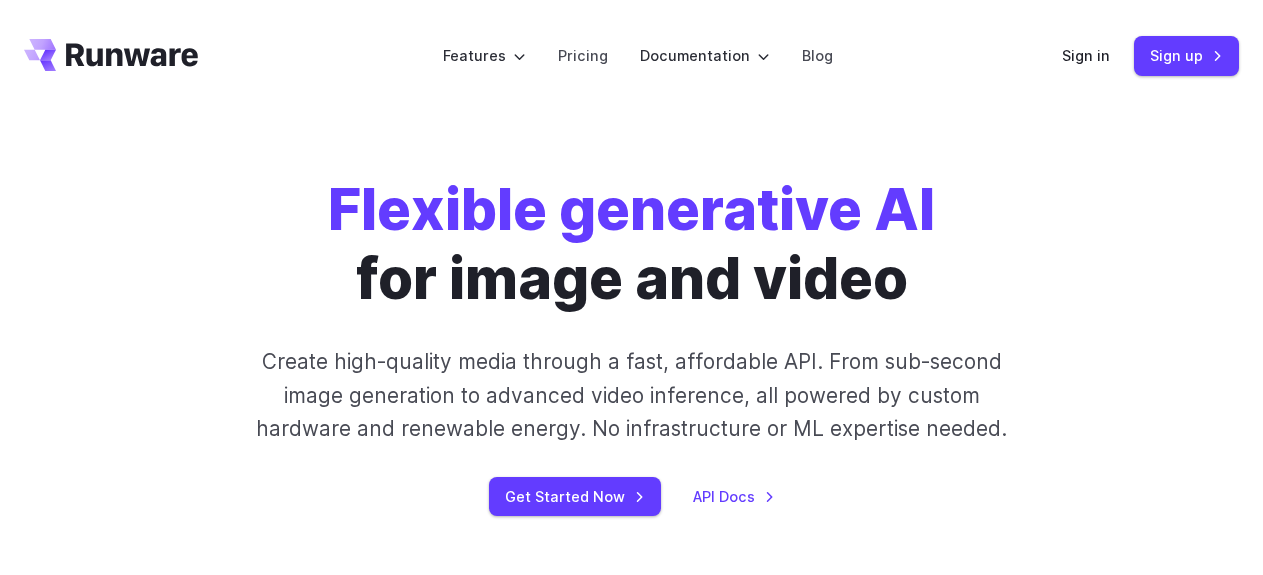scroll, scrollTop: 0, scrollLeft: 0, axis: both 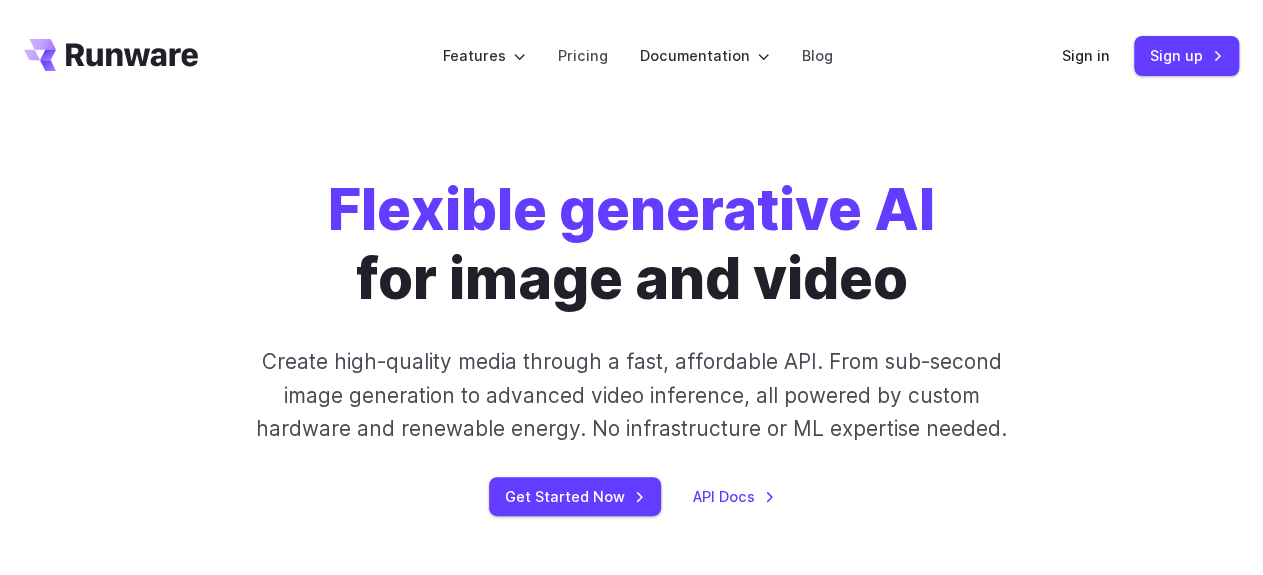 click on "Flexible generative AI for image and video    Create high-quality media through a fast, affordable API. From sub-second image generation to advanced video inference, all powered by custom hardware and renewable energy. No infrastructure or ML expertise needed.
Get Started Now
API Docs" at bounding box center (632, 346) 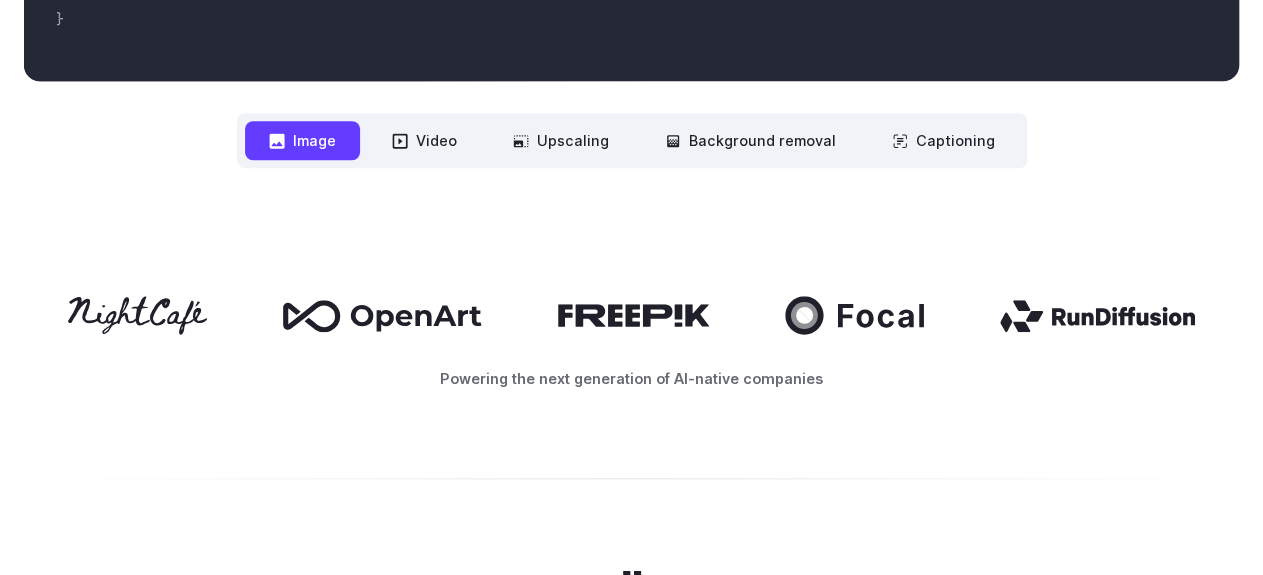 scroll, scrollTop: 782, scrollLeft: 0, axis: vertical 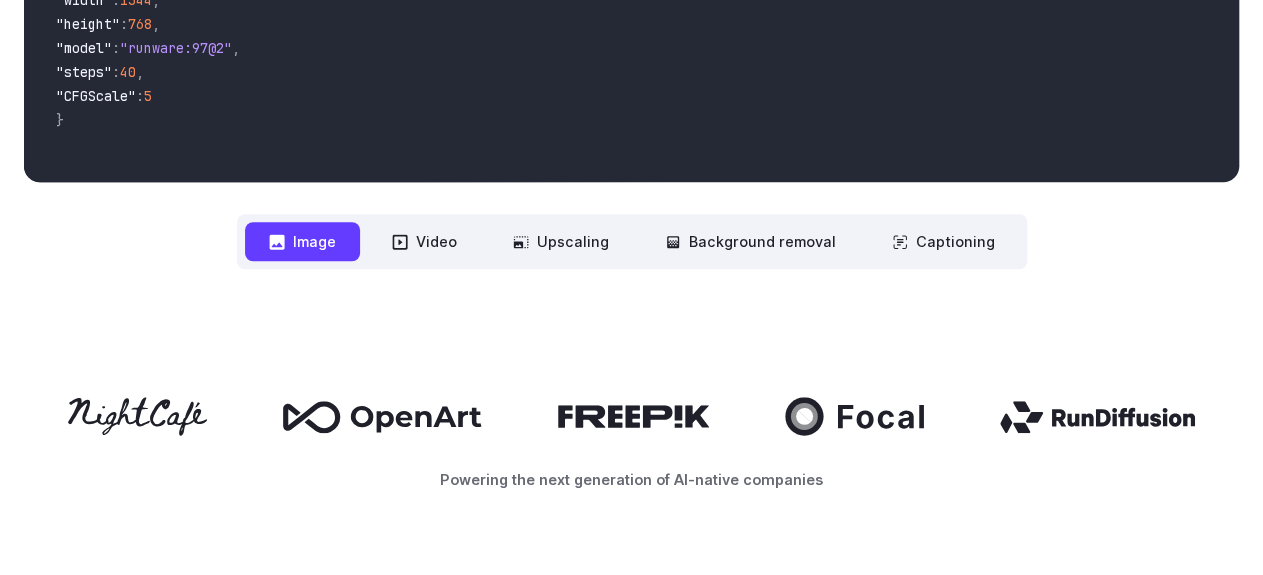 click on "Image" at bounding box center [302, 241] 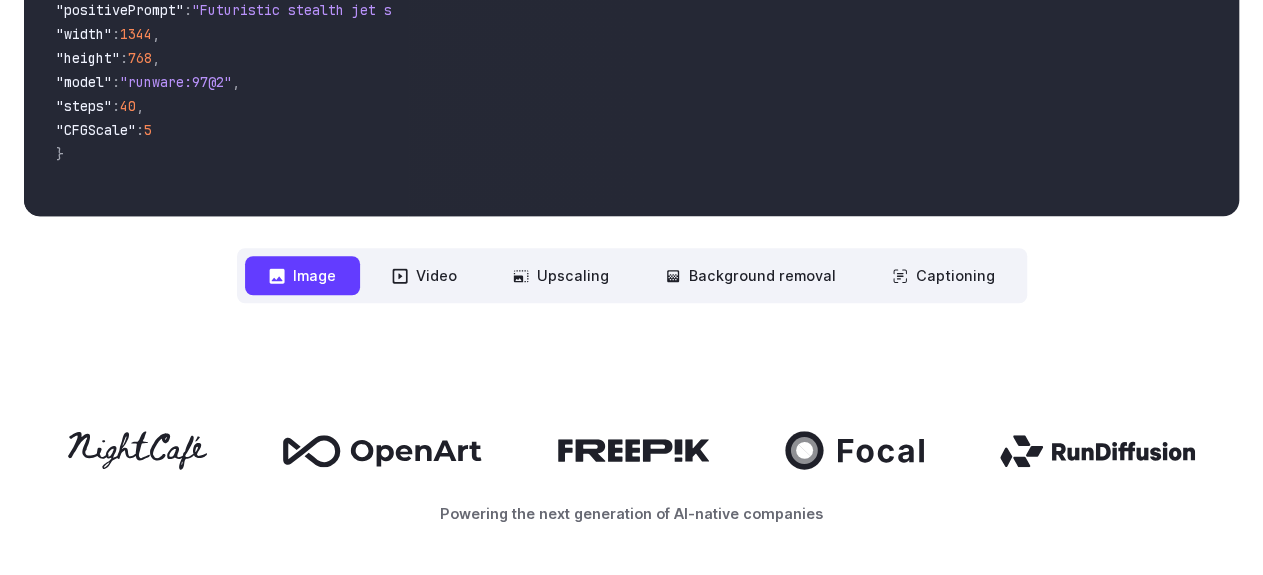 click on "Image" at bounding box center (302, 275) 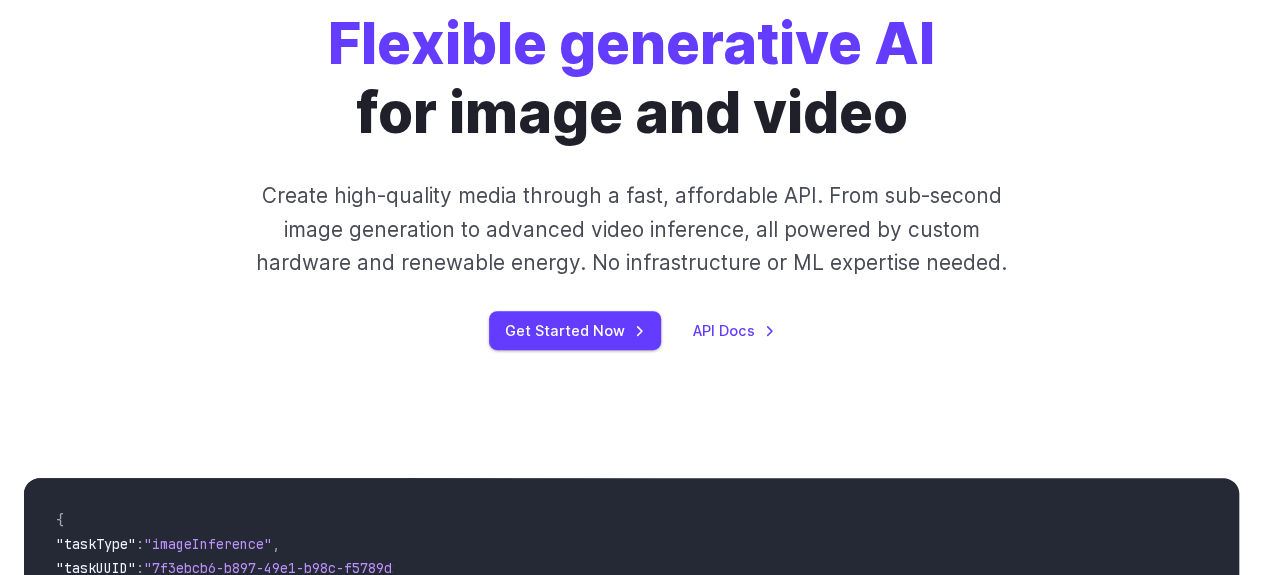 scroll, scrollTop: 0, scrollLeft: 0, axis: both 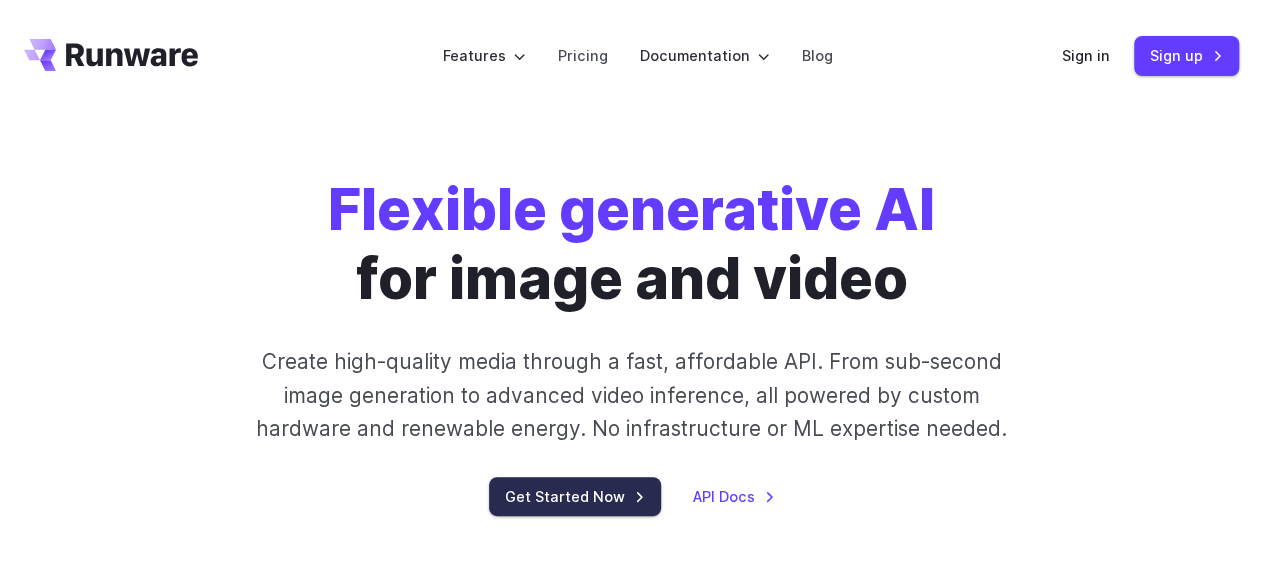 click on "Get Started Now" at bounding box center [575, 496] 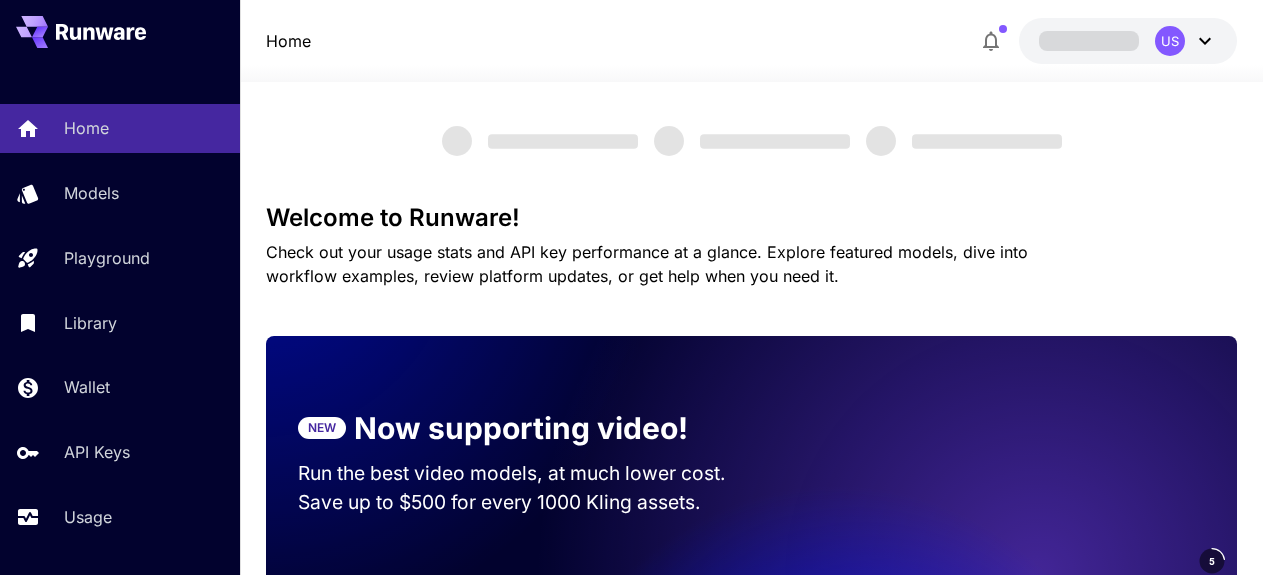 scroll, scrollTop: 0, scrollLeft: 0, axis: both 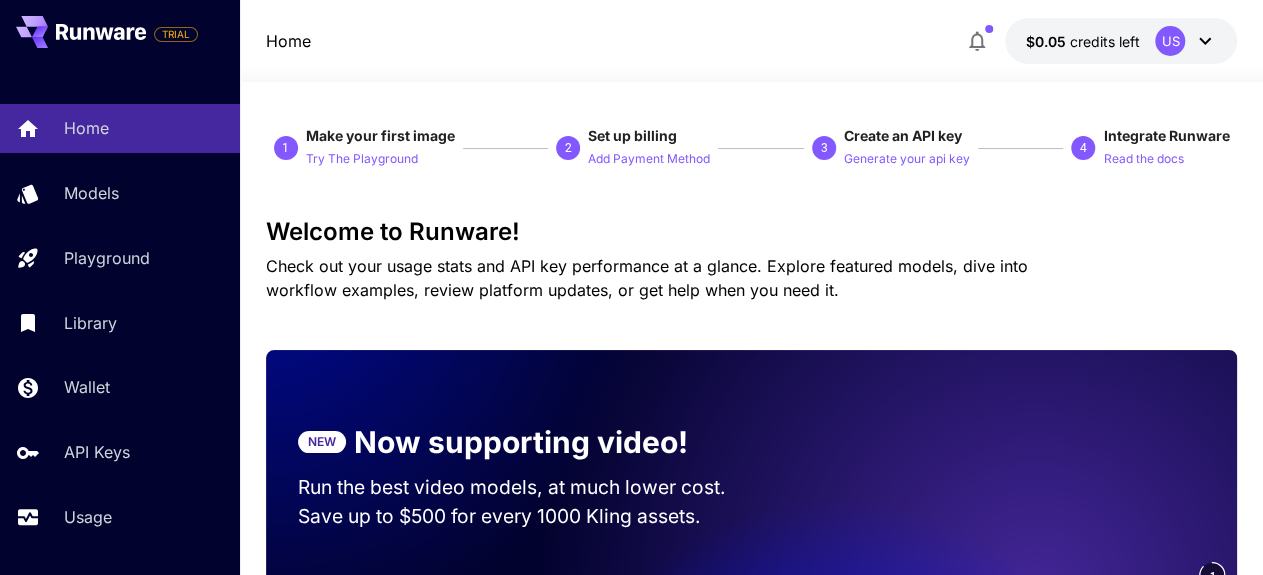 click on "1 Make your first image Try The Playground 2 Set up billing Add Payment Method 3 Create an API key Generate your api key 4 Integrate Runware Read the docs Welcome to Runware! Check out your usage stats and API key performance at a glance. Explore featured models, dive into workflow examples, review platform updates, or get help when you need it. NEW Now supporting video! Run the best video models, at much lower cost. Save up to $500 for every 1000 Kling assets. 1 Test drive the best video models Featured models New releases MiniMax KlingAI ByteDance Google Veo PixVerse Vidu Launch in Playground minimax:[MODEL]@[VERSION] MiniMax 02 Hailuo Most polished and dynamic model with vibrant, theatrical visuals and fluid motion. Ideal for viral content and commercial-style footage. Launch in Playground bytedance:[VERSION]@[VERSION] Seedance 1.0 Pro Launch in Playground bytedance:[VERSION]@[VERSION] Seedance 1.0 Lite Launch in Playground klingai:[VERSION]@[VERSION]" at bounding box center (752, 3980) 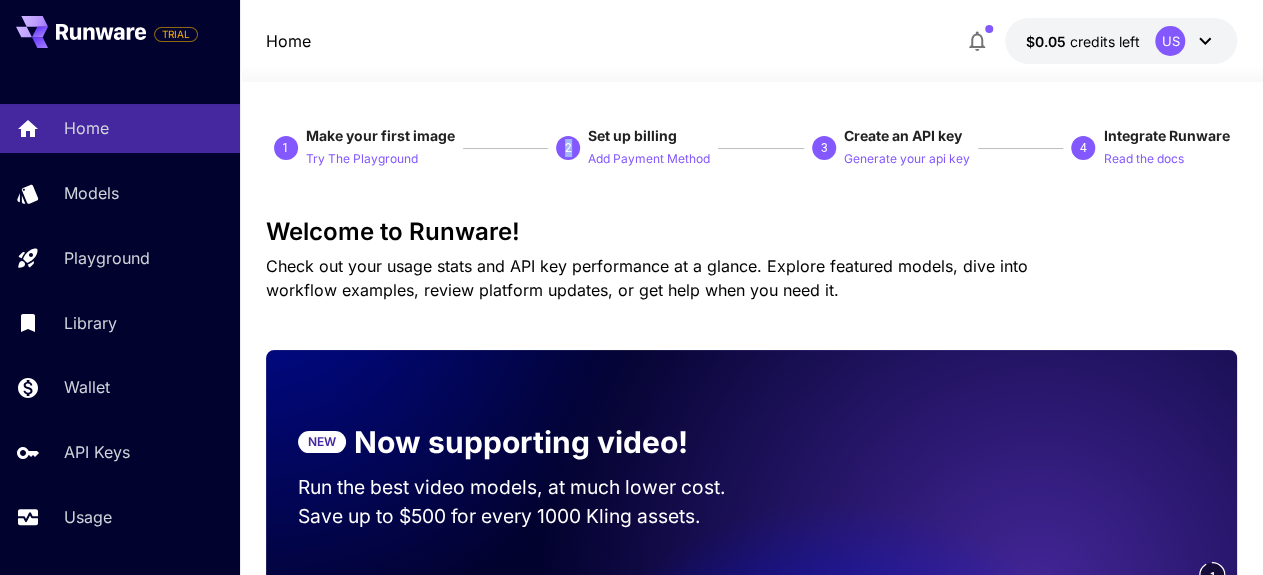 click on "1 Make your first image Try The Playground 2 Set up billing Add Payment Method 3 Create an API key Generate your api key 4 Integrate Runware Read the docs Welcome to Runware! Check out your usage stats and API key performance at a glance. Explore featured models, dive into workflow examples, review platform updates, or get help when you need it. NEW Now supporting video! Run the best video models, at much lower cost. Save up to $500 for every 1000 Kling assets. 1 Test drive the best video models Featured models New releases MiniMax KlingAI ByteDance Google Veo PixVerse Vidu Launch in Playground minimax:[MODEL]@[VERSION] MiniMax 02 Hailuo Most polished and dynamic model with vibrant, theatrical visuals and fluid motion. Ideal for viral content and commercial-style footage. Launch in Playground bytedance:[VERSION]@[VERSION] Seedance 1.0 Pro Launch in Playground bytedance:[VERSION]@[VERSION] Seedance 1.0 Lite Launch in Playground klingai:[VERSION]@[VERSION]" at bounding box center (752, 3980) 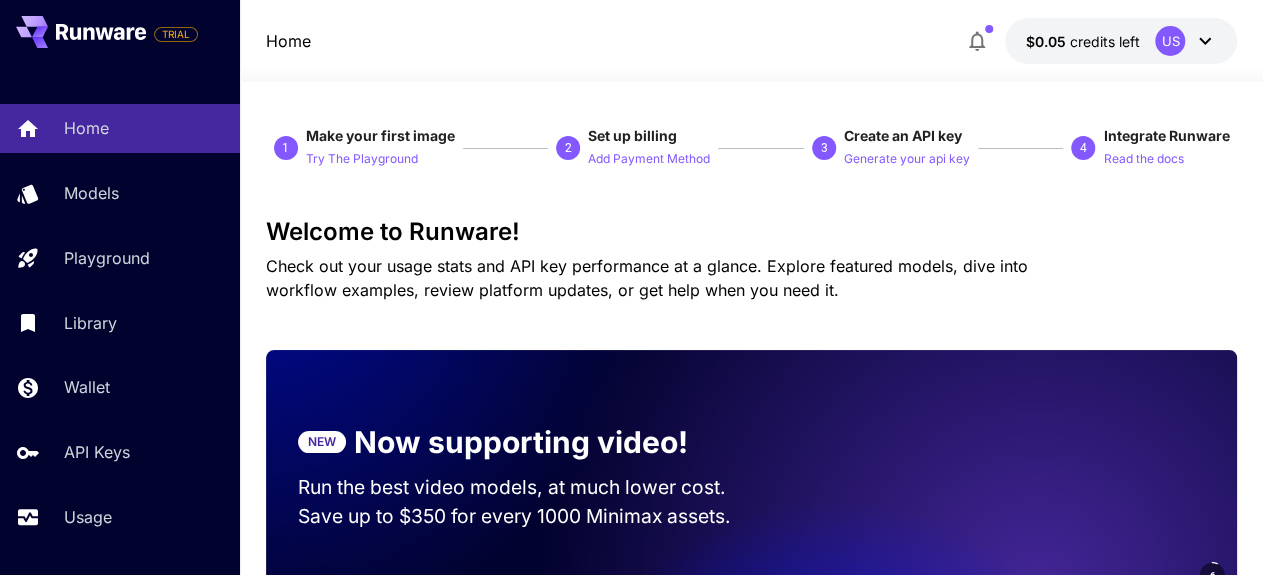 click on "2" at bounding box center [568, 148] 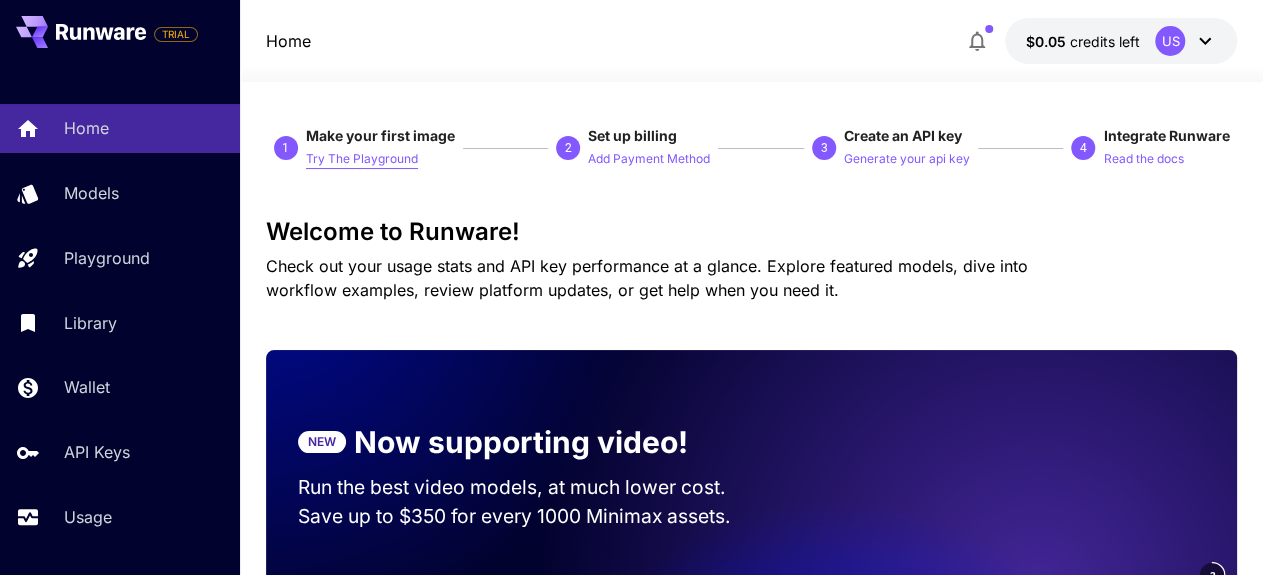 click on "Try The Playground" at bounding box center (362, 159) 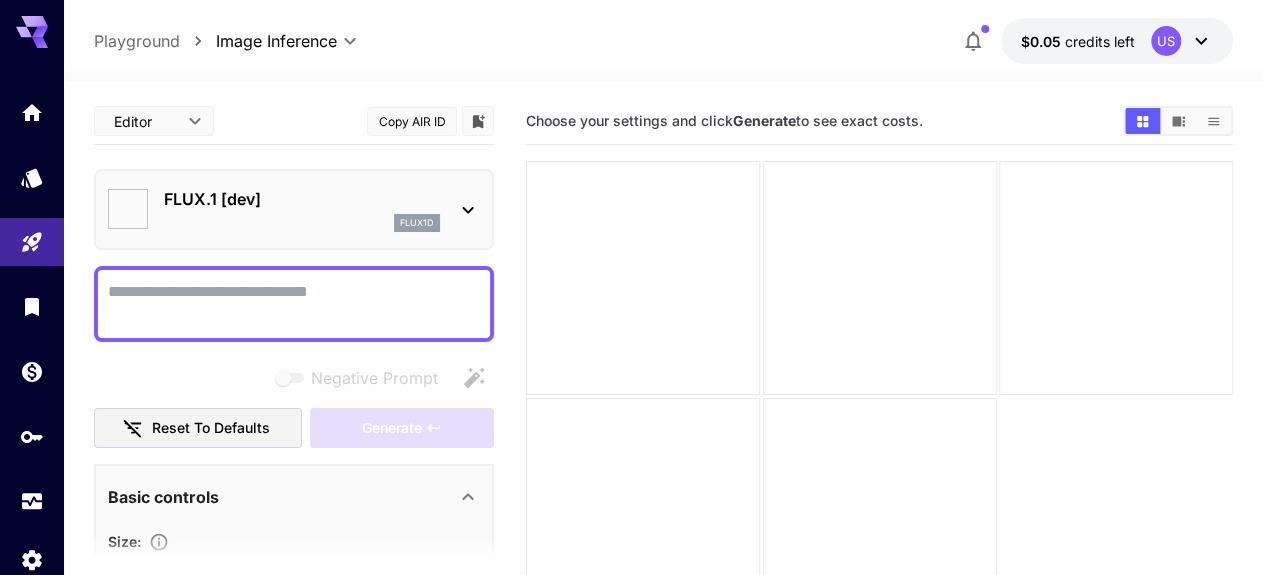 type on "**********" 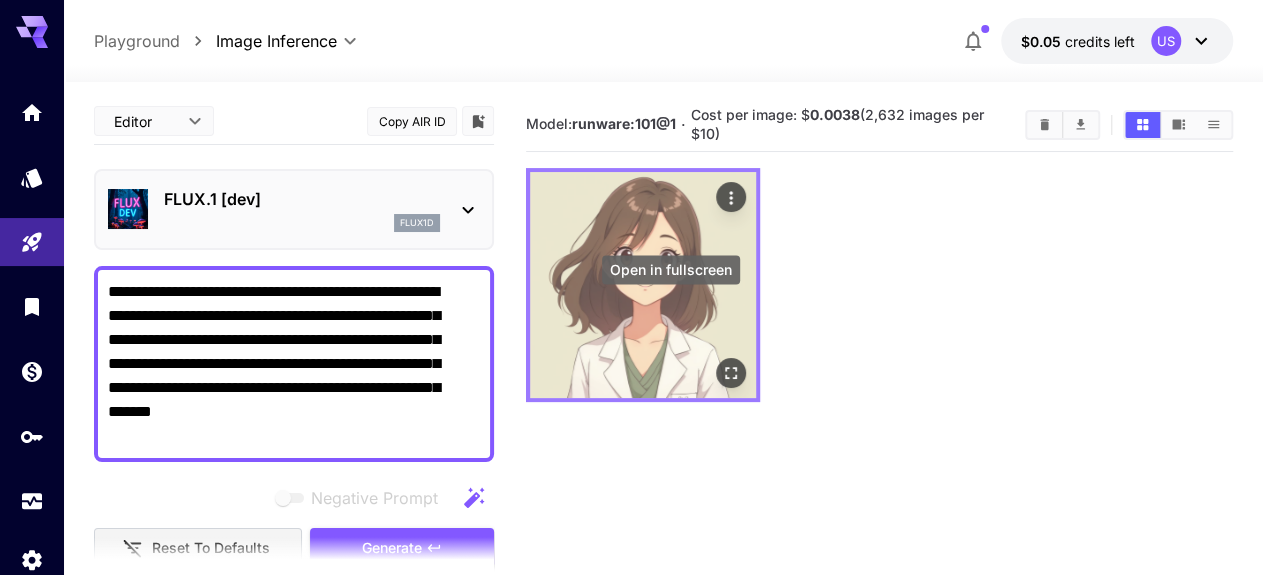 click 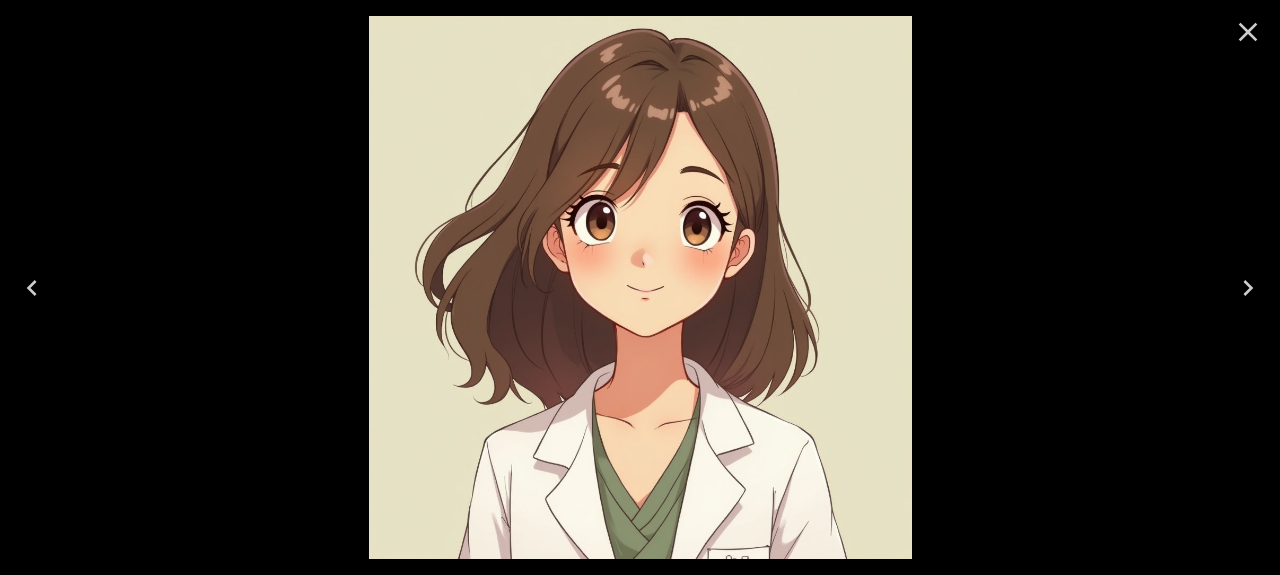 click at bounding box center [640, 287] 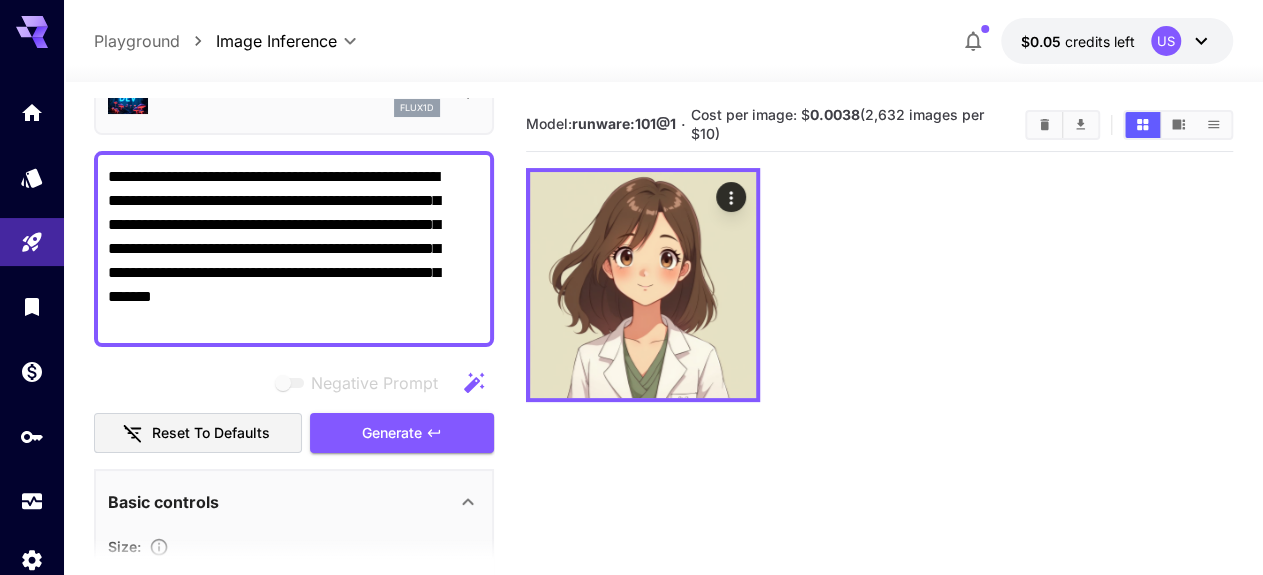 scroll, scrollTop: 125, scrollLeft: 0, axis: vertical 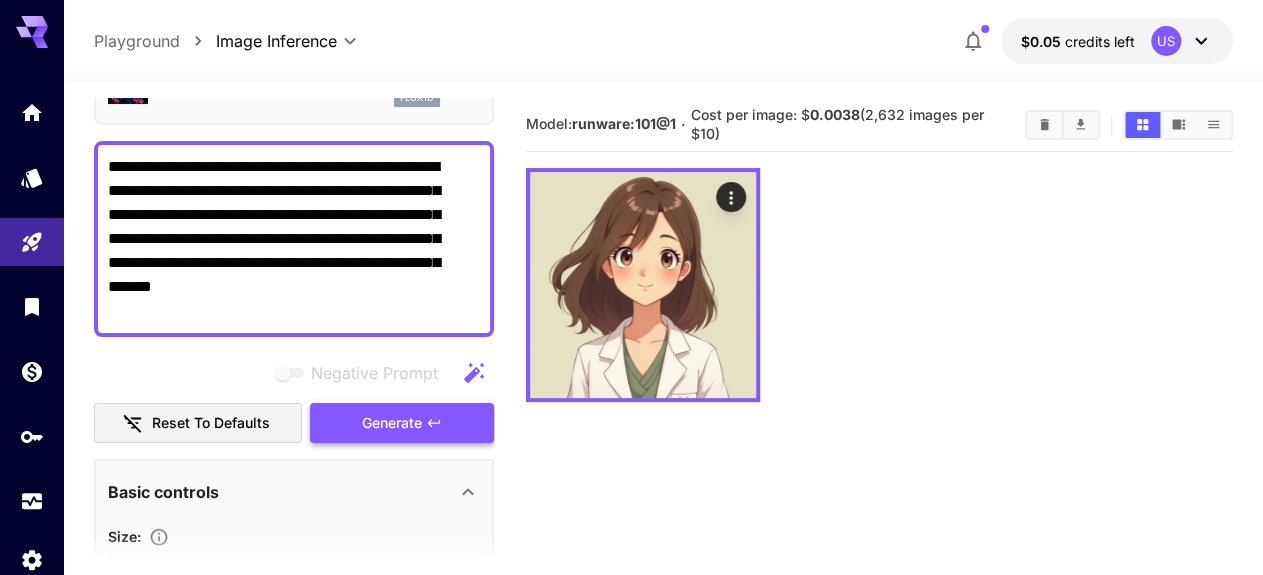 click on "Generate" at bounding box center (392, 423) 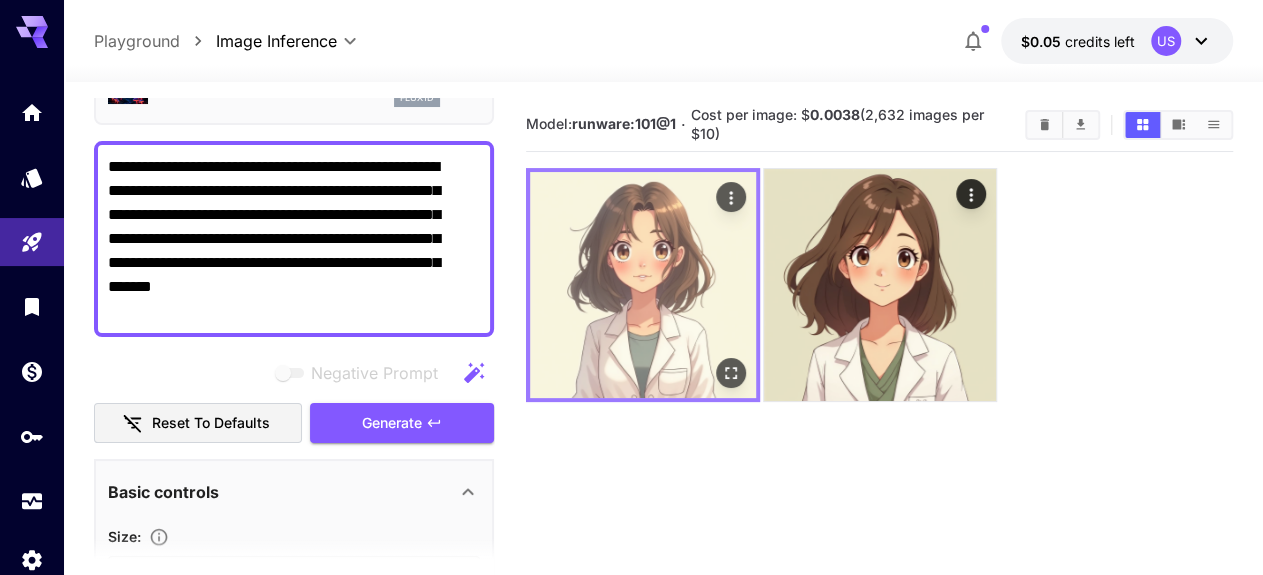 click at bounding box center (643, 285) 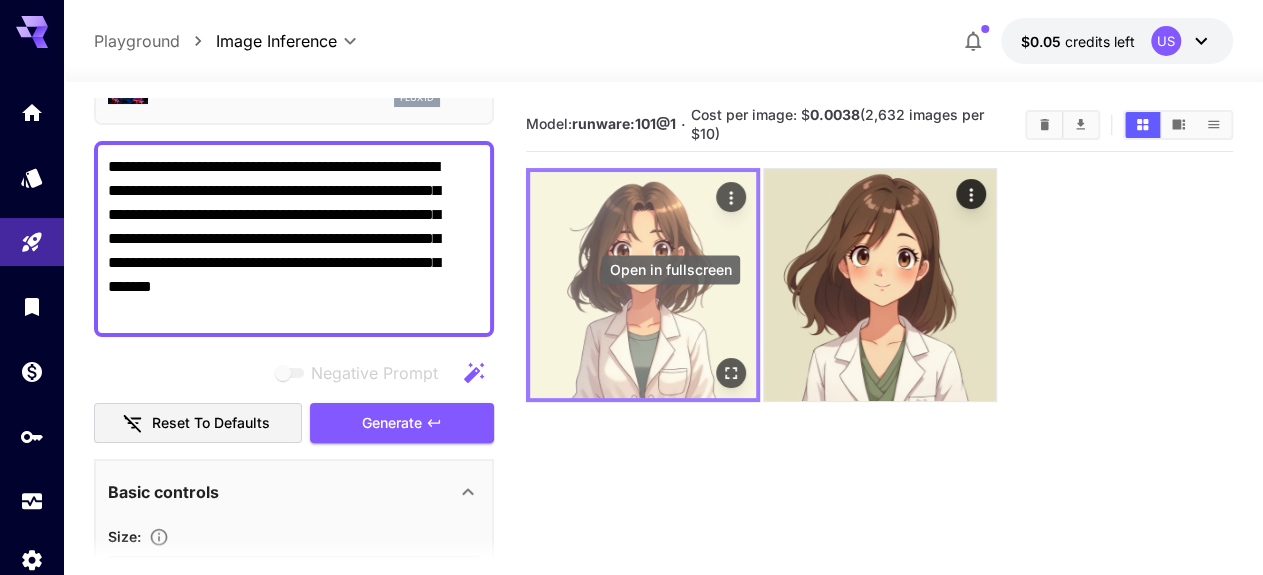 click 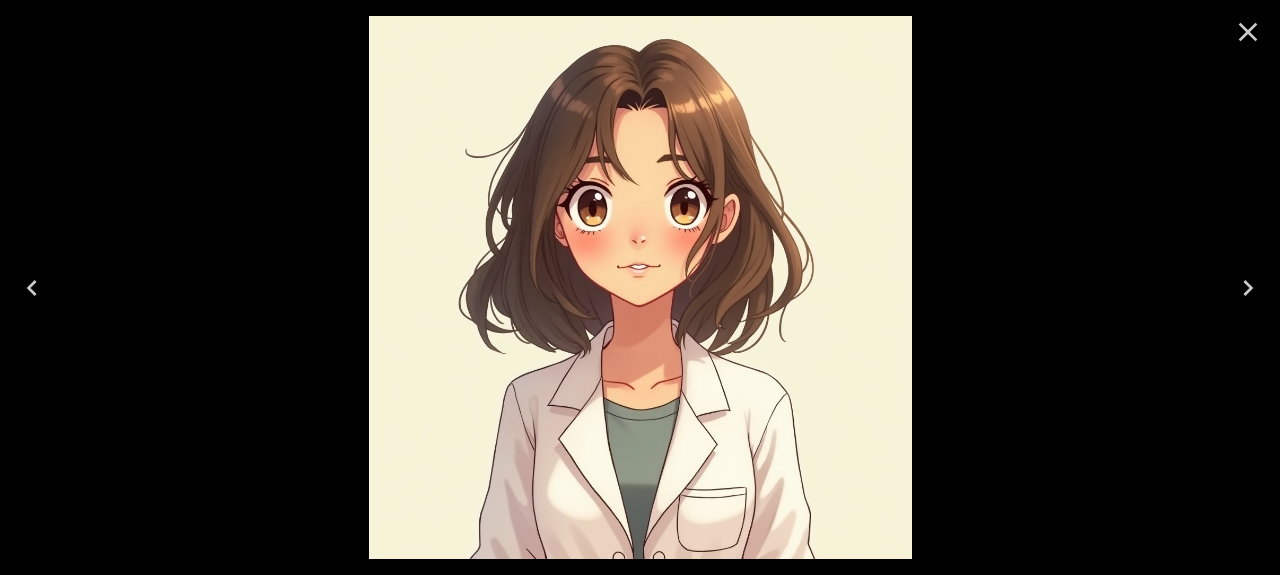 click 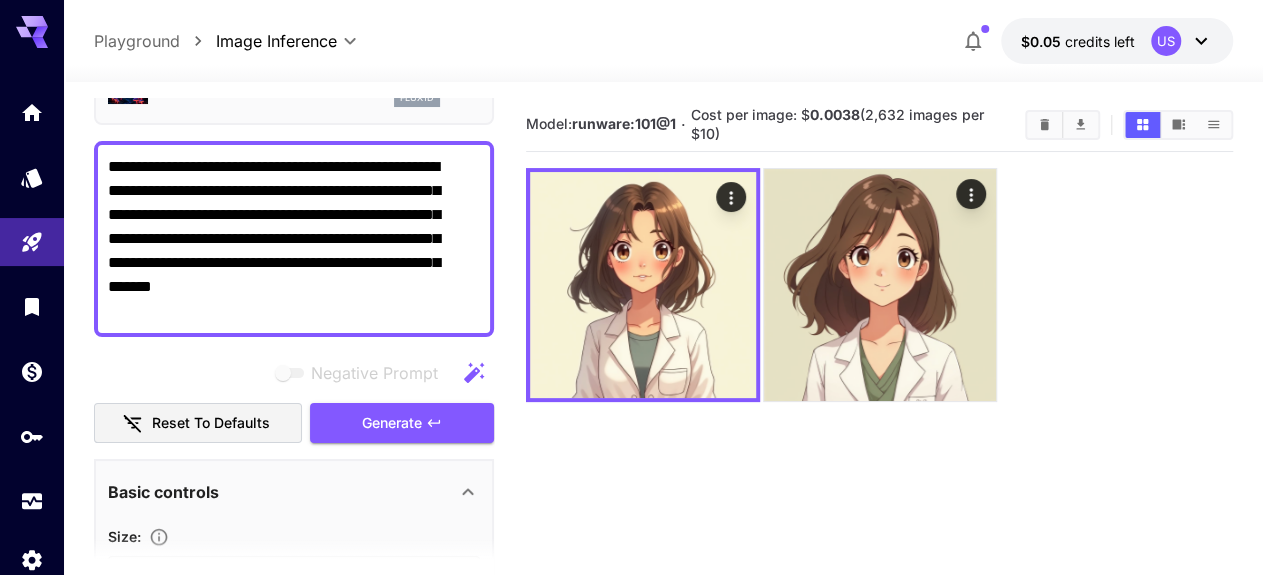 click on "**********" at bounding box center [285, 239] 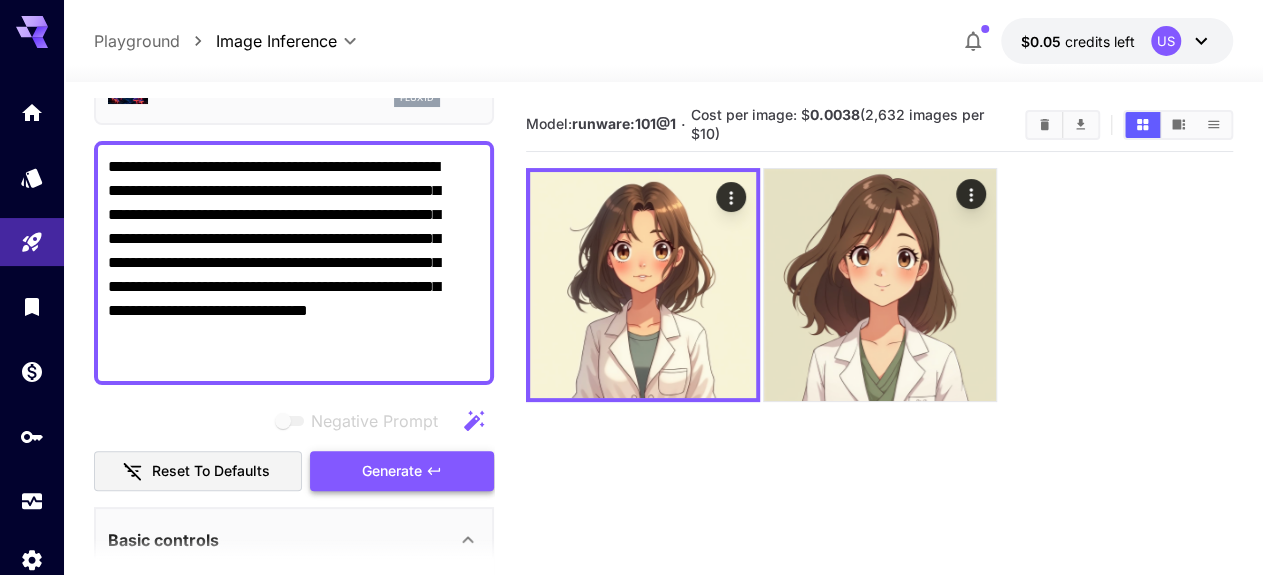 click on "Generate" at bounding box center (392, 471) 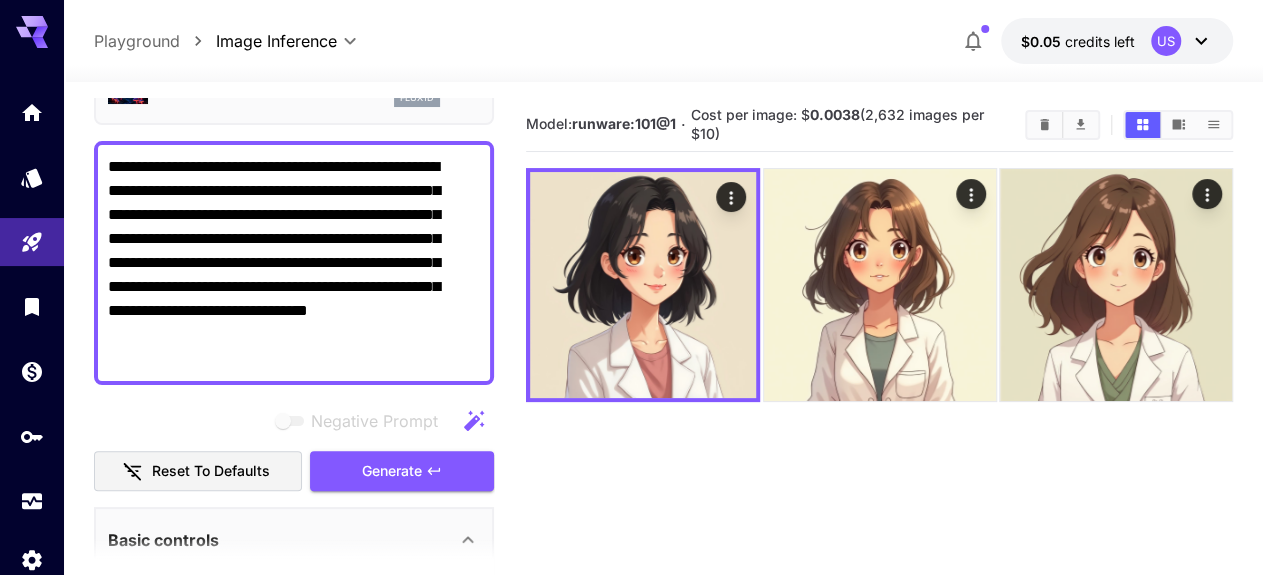 click on "**********" at bounding box center [285, 263] 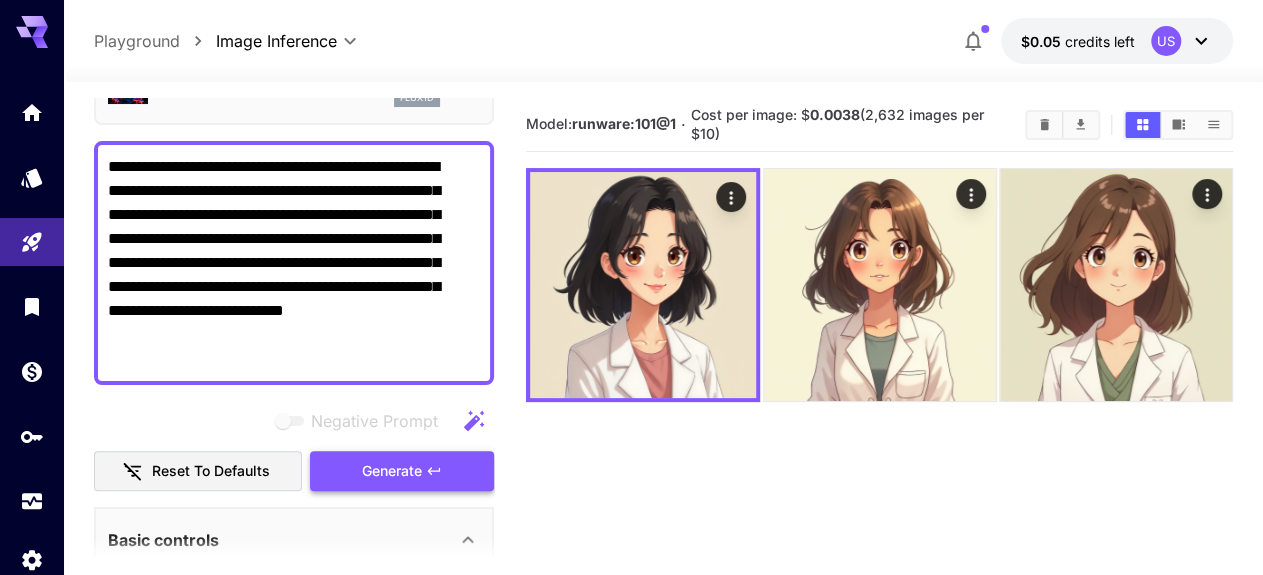type on "**********" 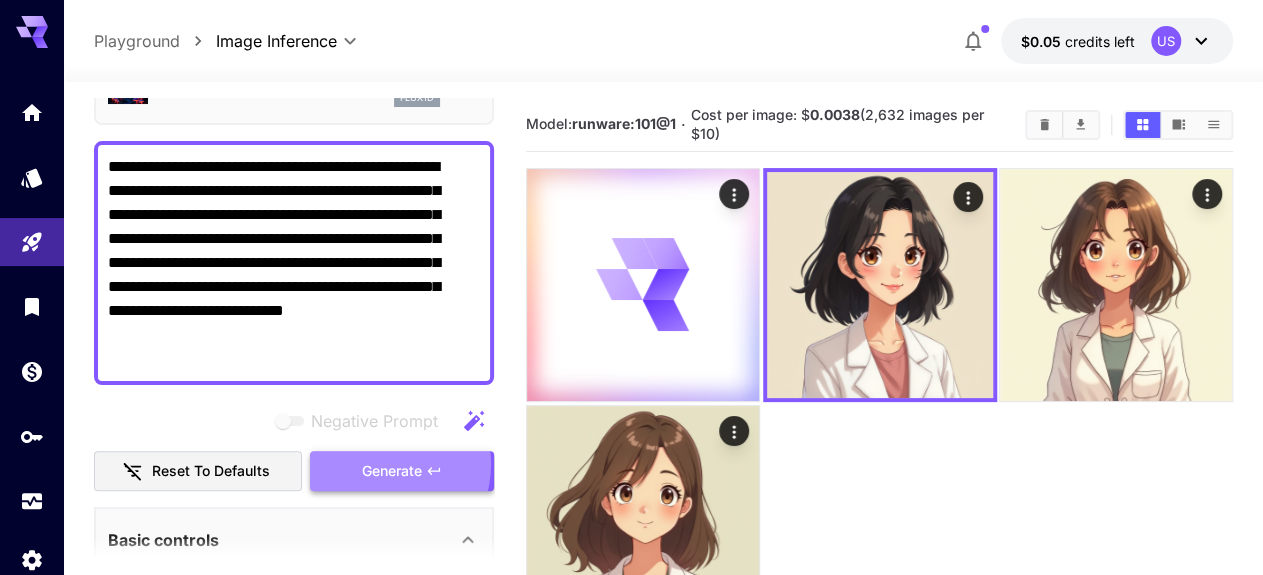 click on "Generate" at bounding box center (392, 471) 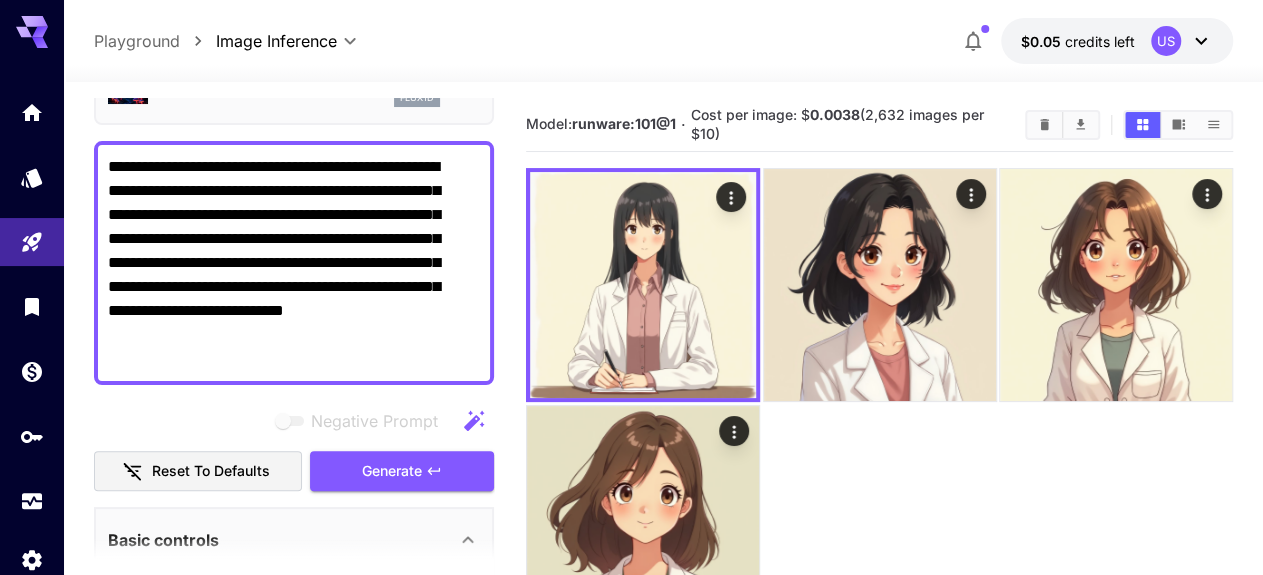 type 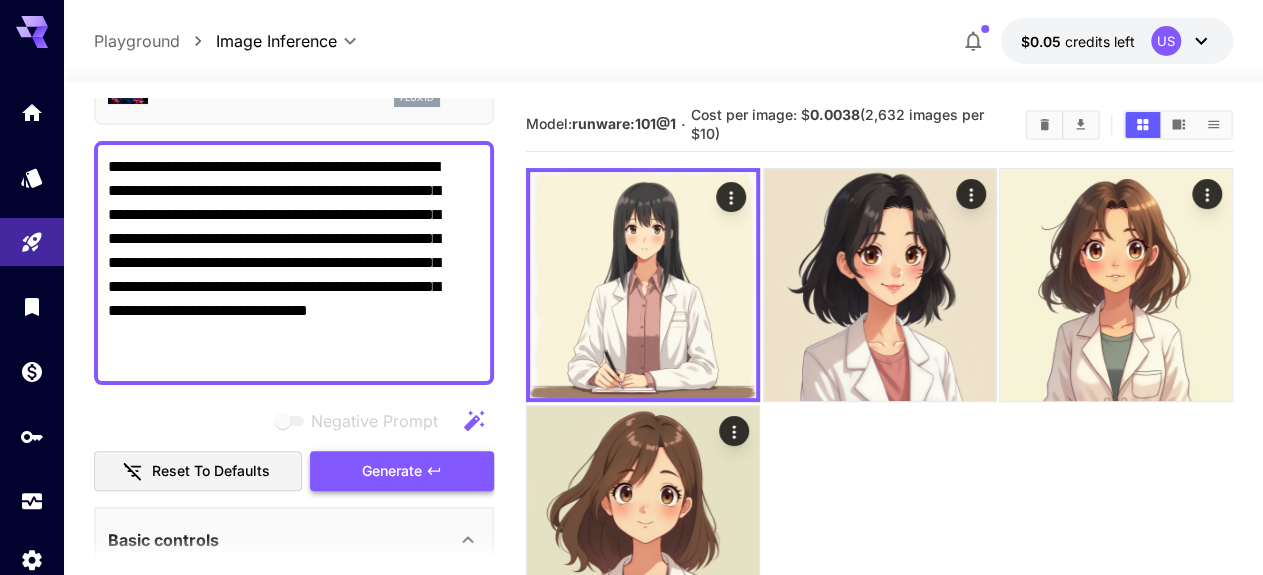 click on "Generate" at bounding box center [392, 471] 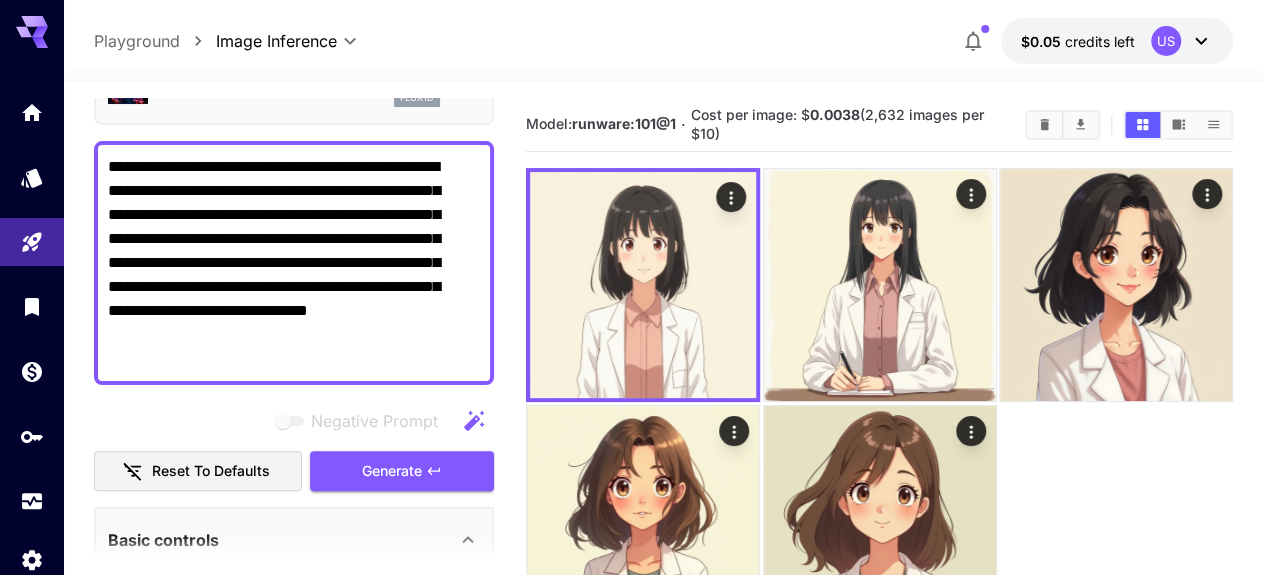 click on "**********" at bounding box center (285, 263) 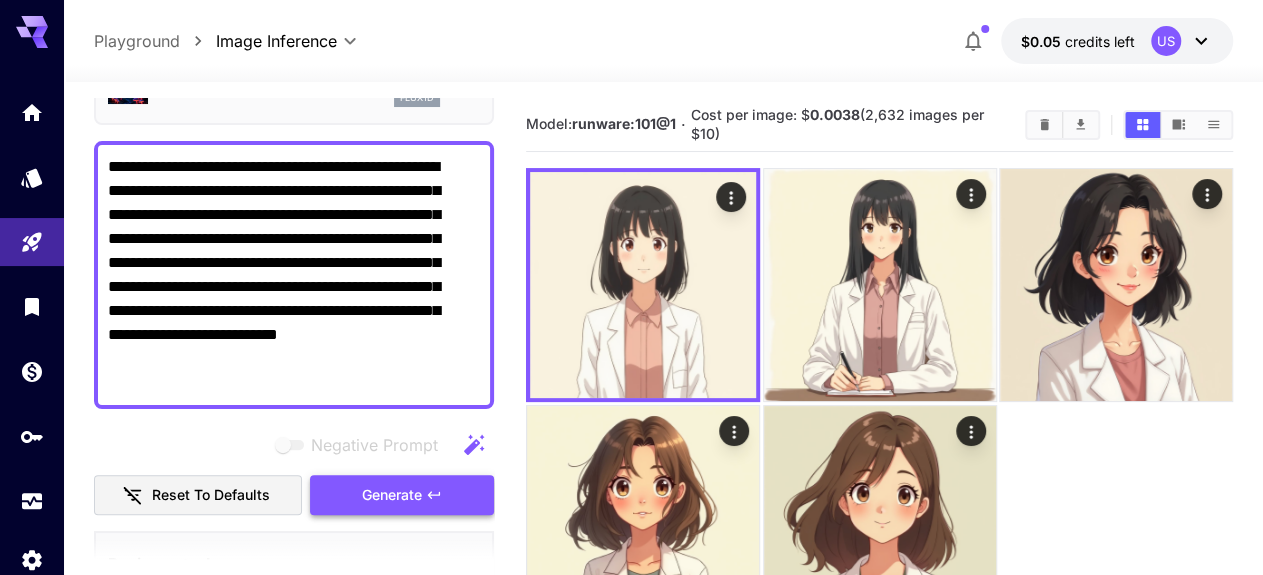 click on "Generate" at bounding box center [392, 495] 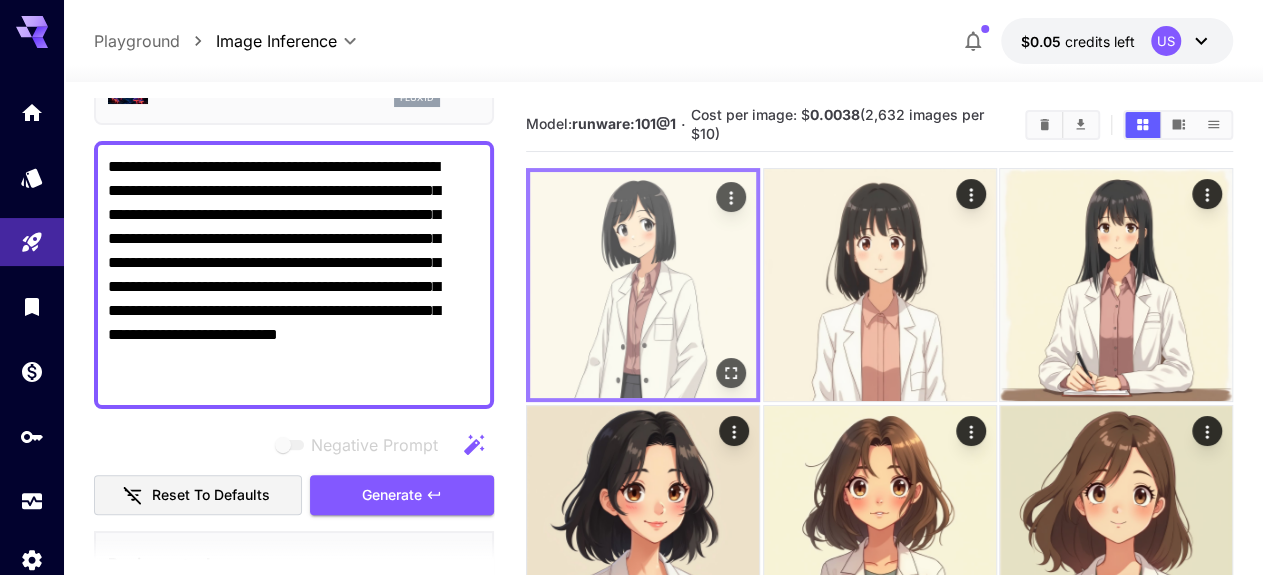 click at bounding box center [643, 285] 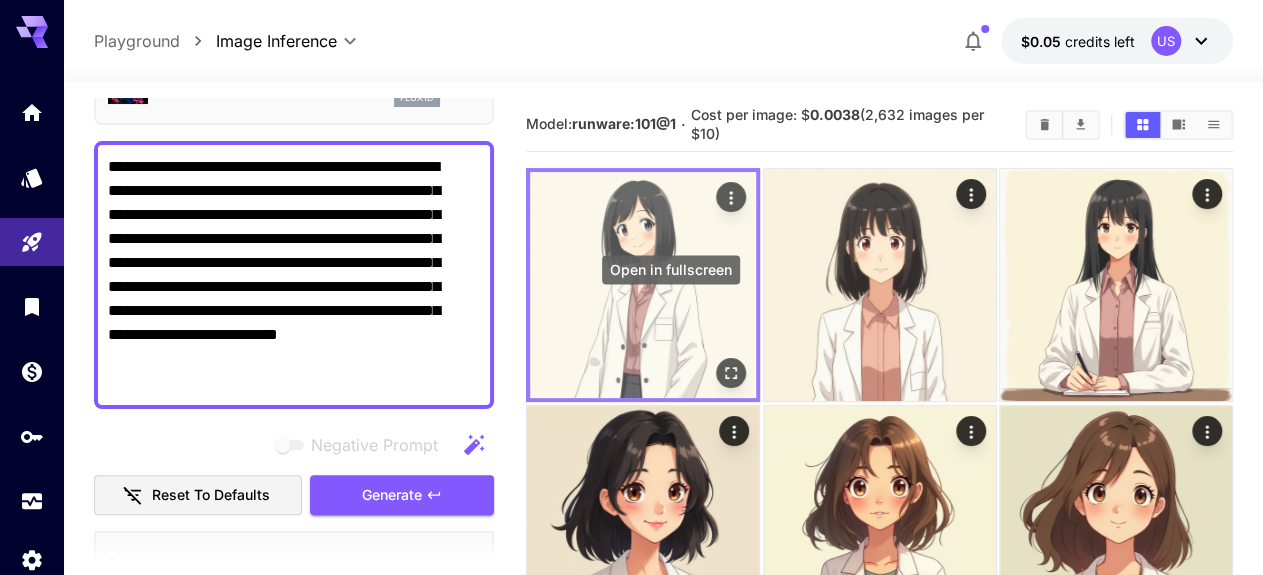 click 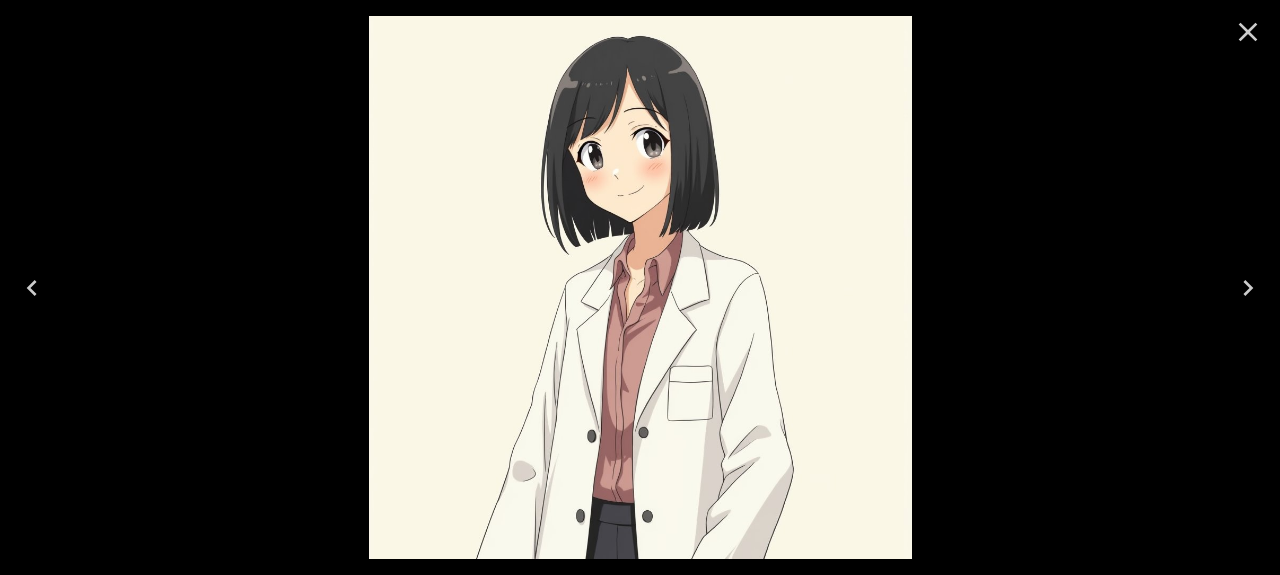 click 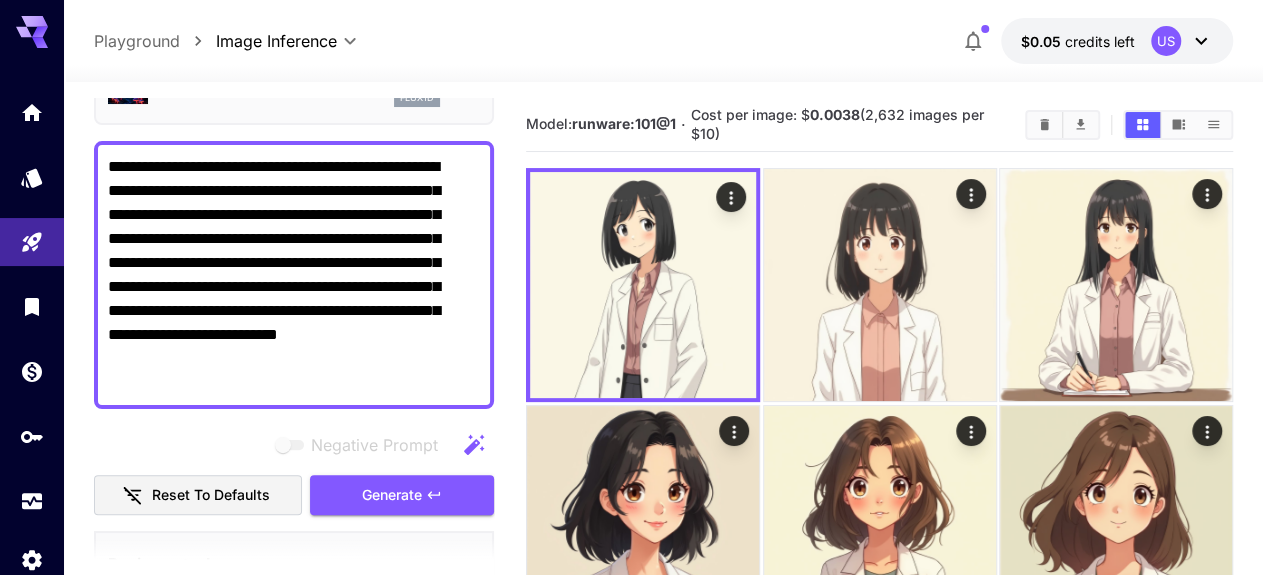 click on "**********" at bounding box center [285, 275] 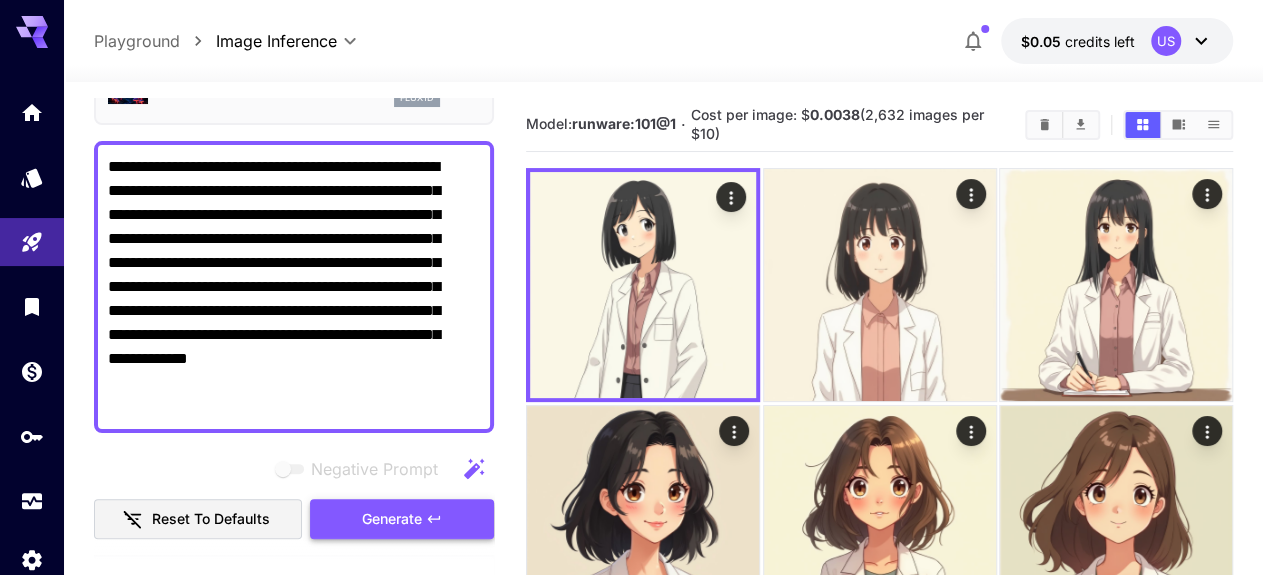 click on "Generate" at bounding box center (392, 519) 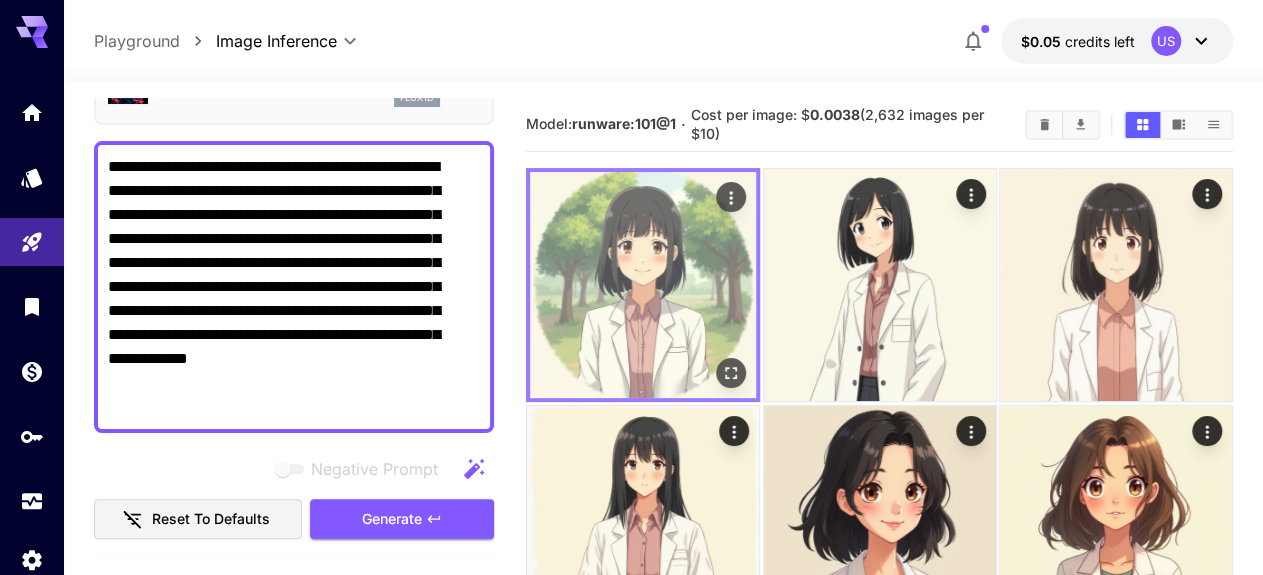 click at bounding box center (643, 285) 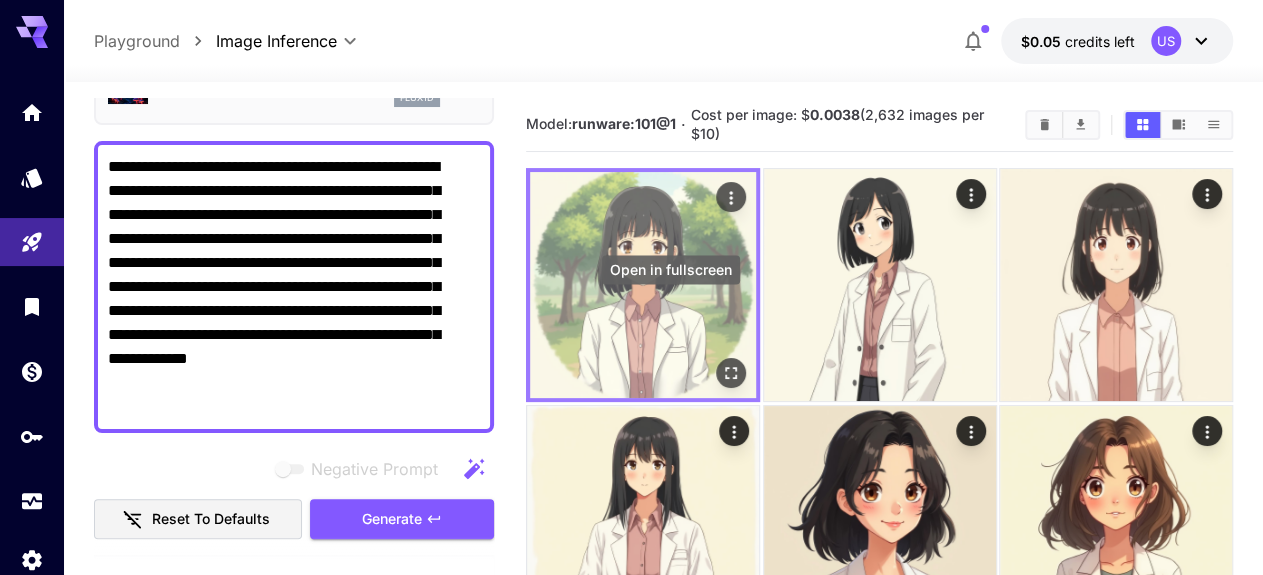 click 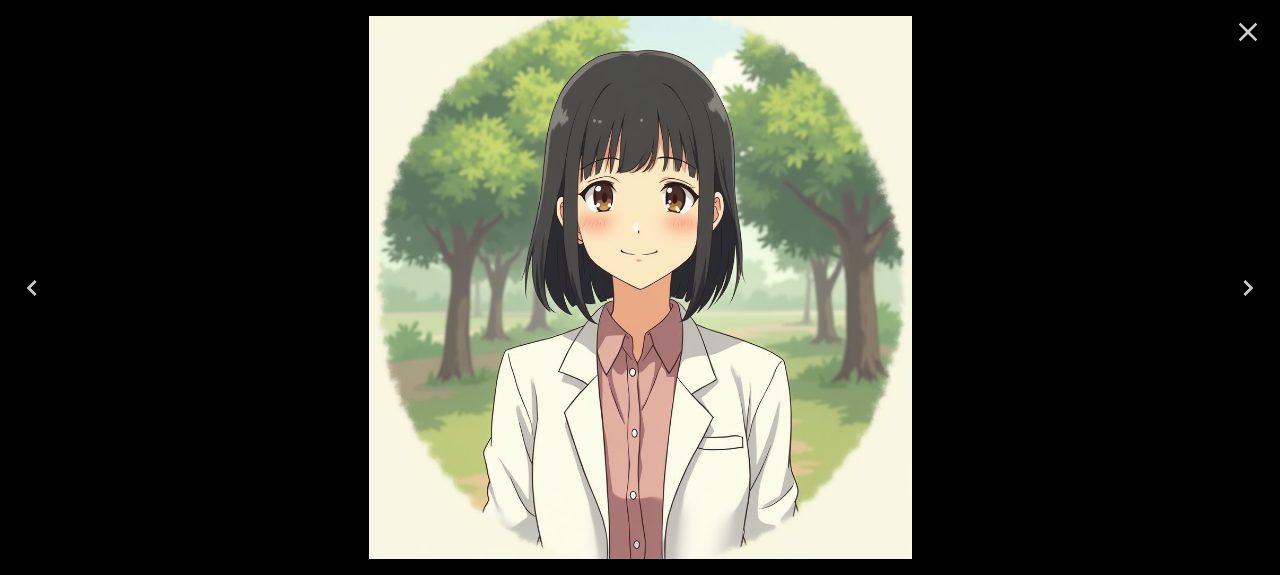 click at bounding box center [640, 287] 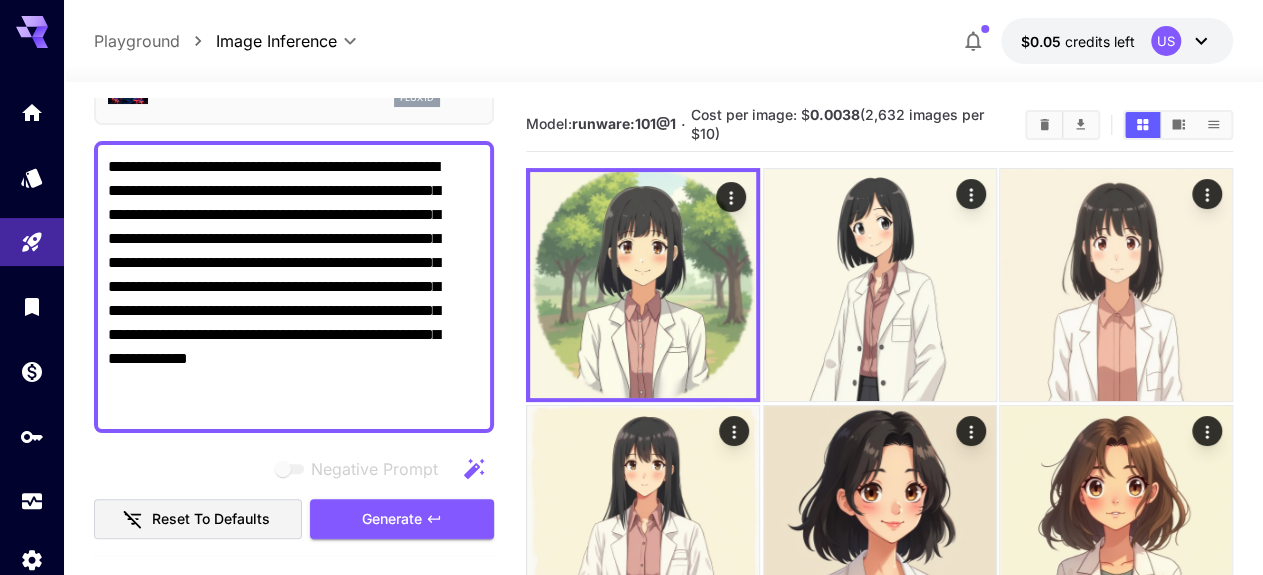 click on "**********" at bounding box center (285, 287) 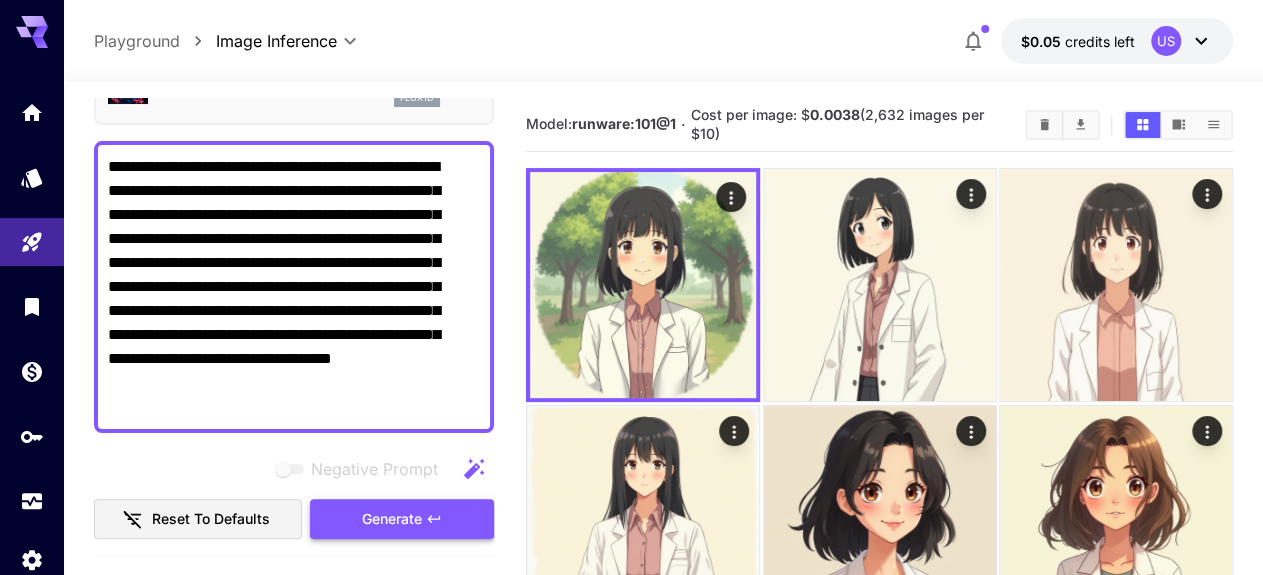 click on "Generate" at bounding box center (402, 519) 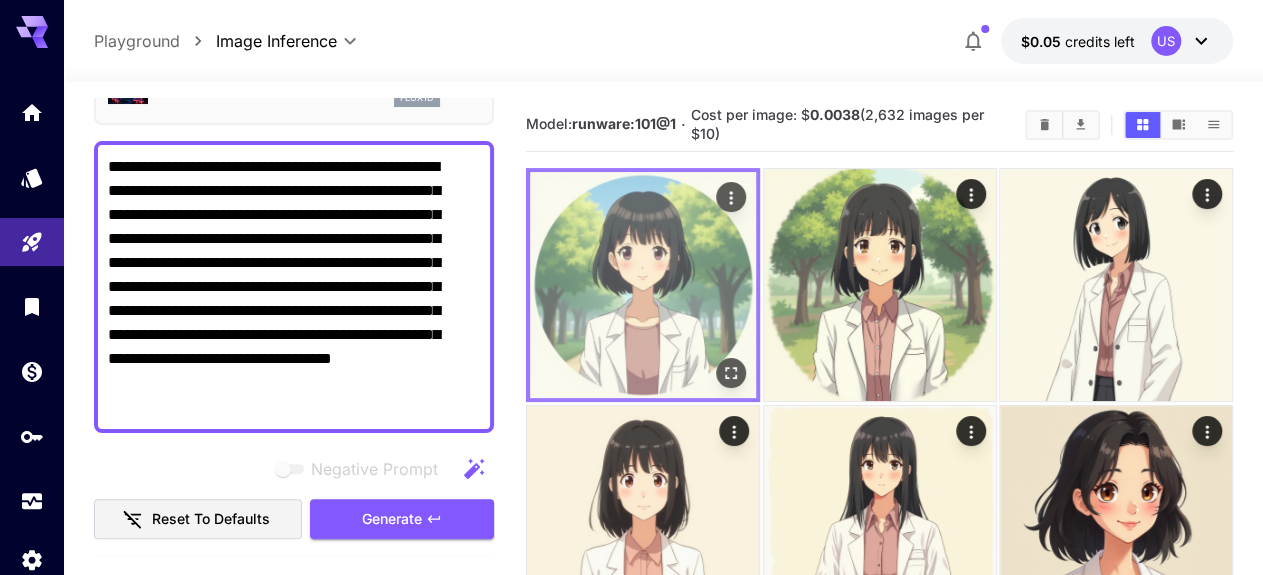 click at bounding box center [643, 285] 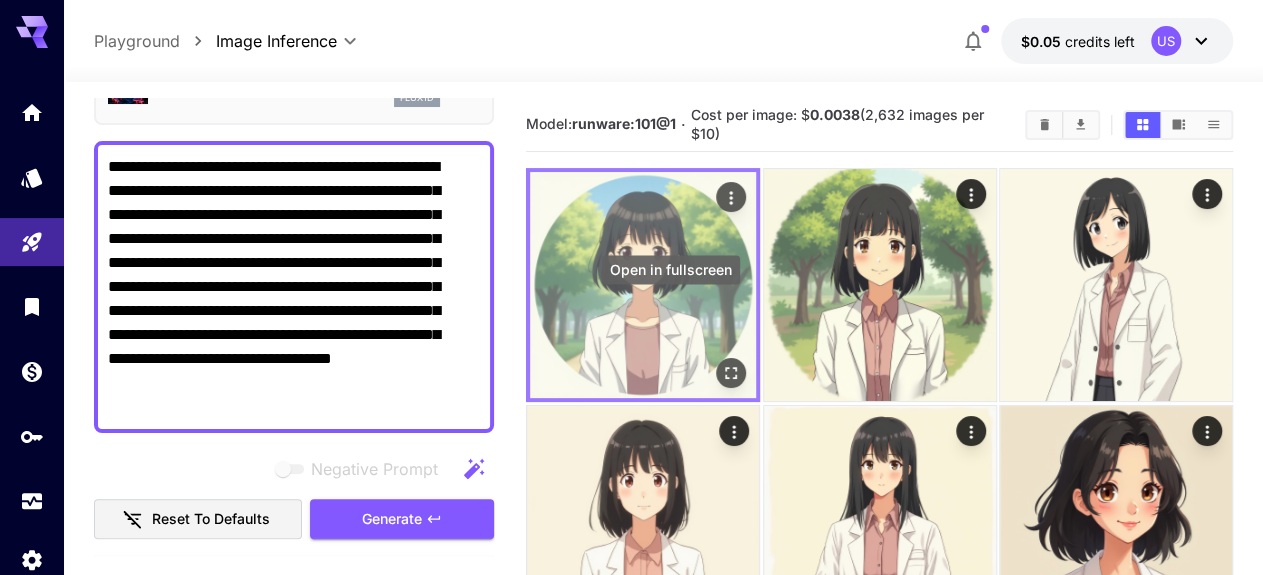click 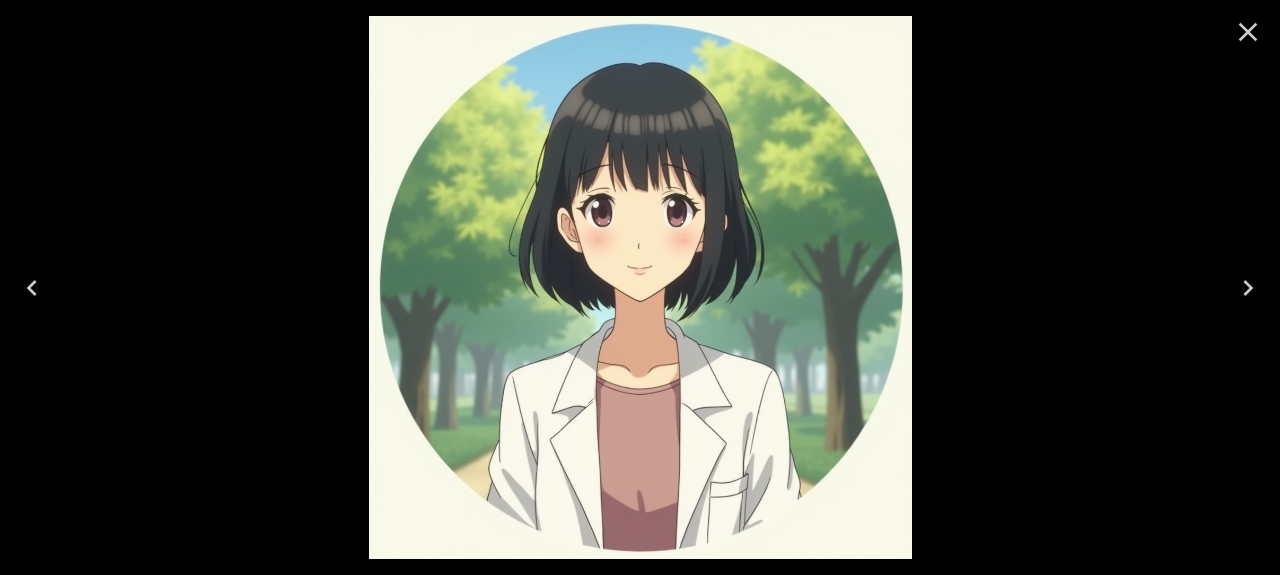 drag, startPoint x: 831, startPoint y: 329, endPoint x: 818, endPoint y: 293, distance: 38.27532 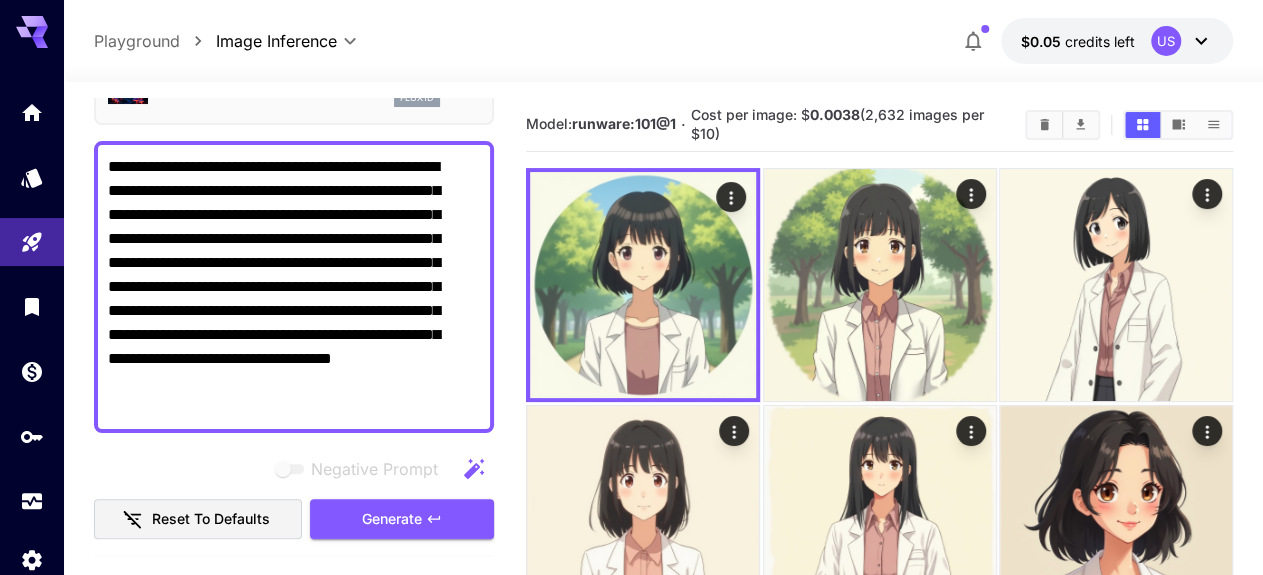 click on "**********" at bounding box center [285, 287] 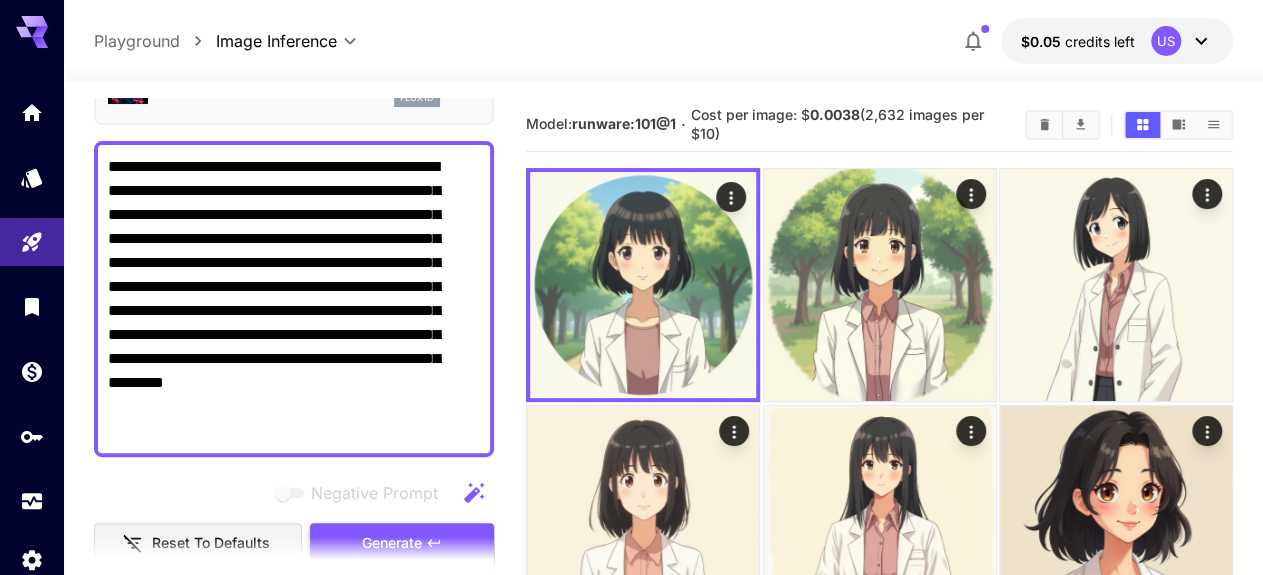 click on "Generate" at bounding box center (402, 543) 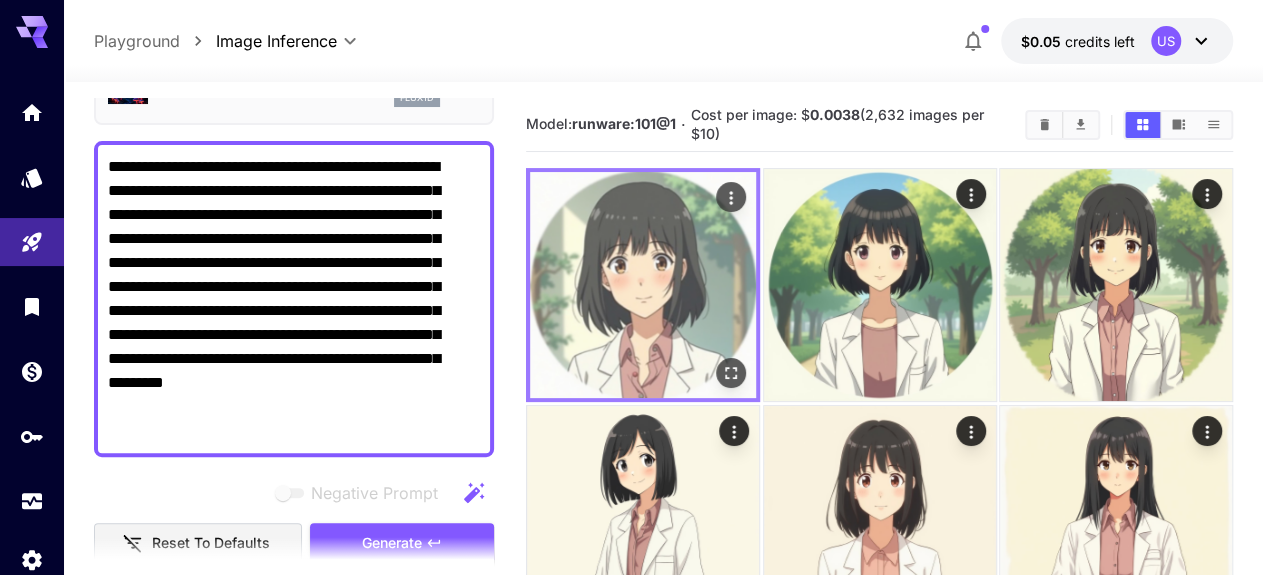 click at bounding box center [643, 285] 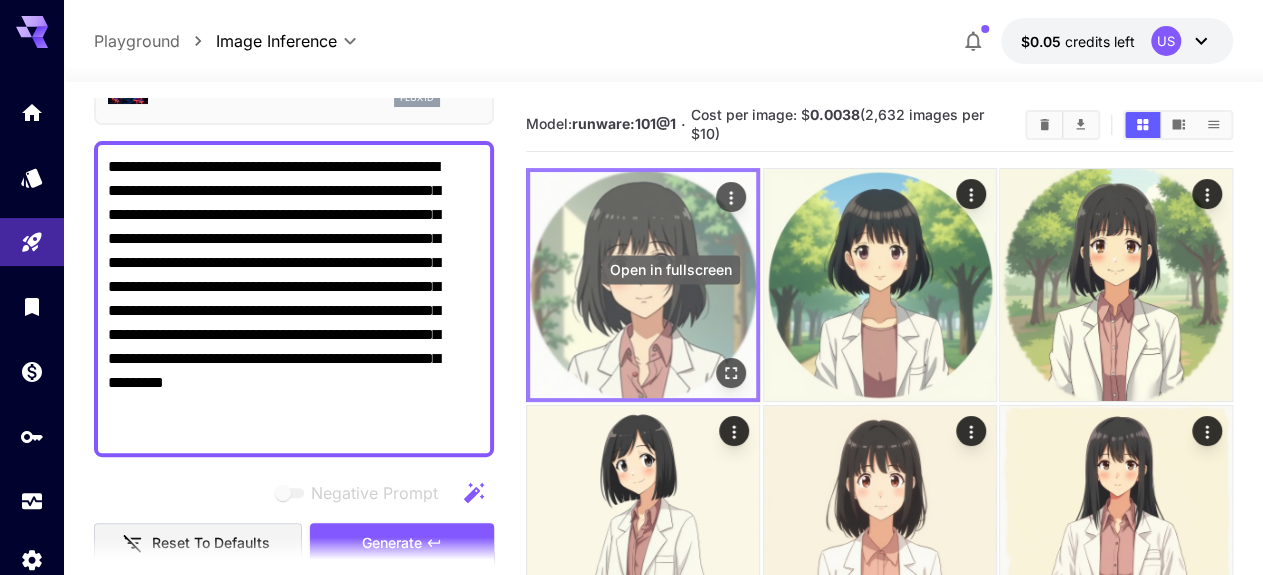 click 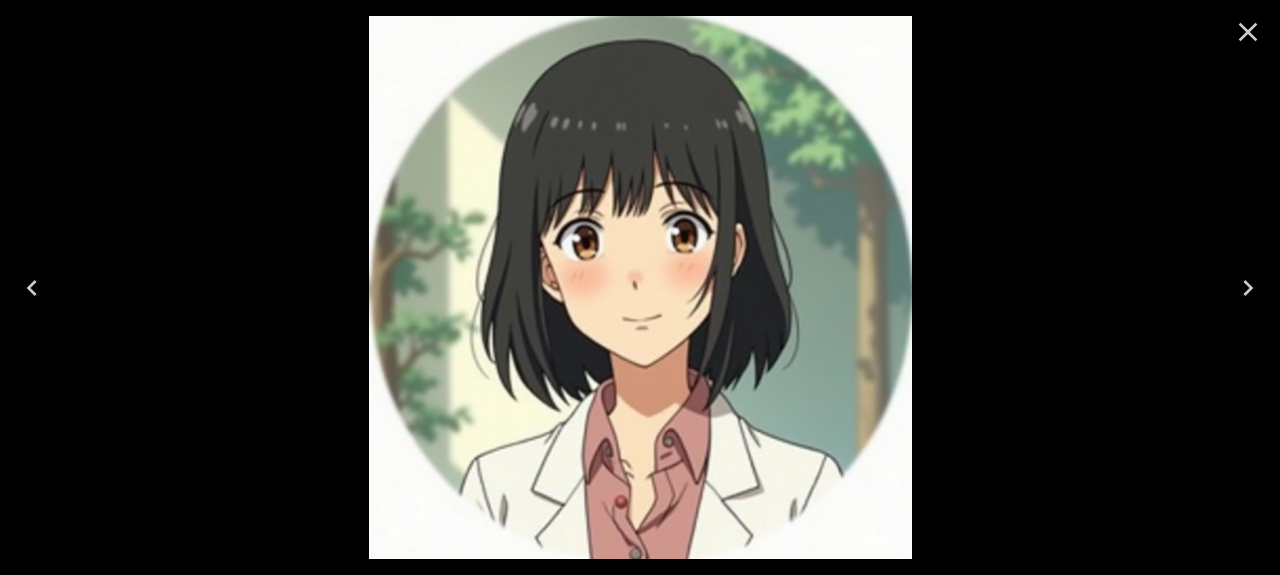 click 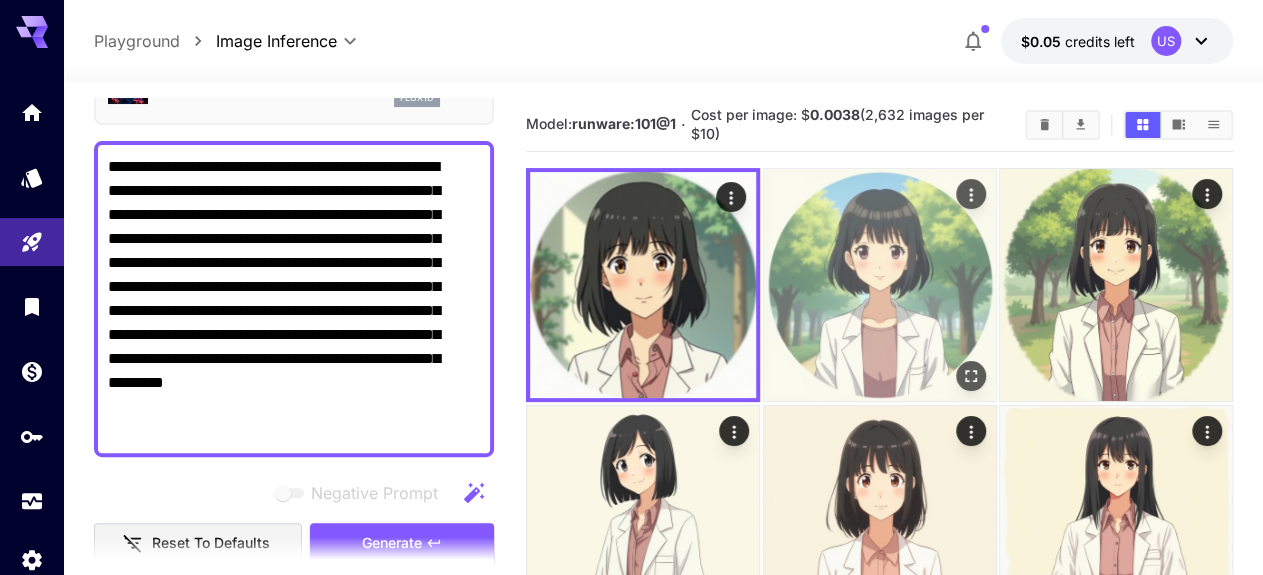click at bounding box center (880, 285) 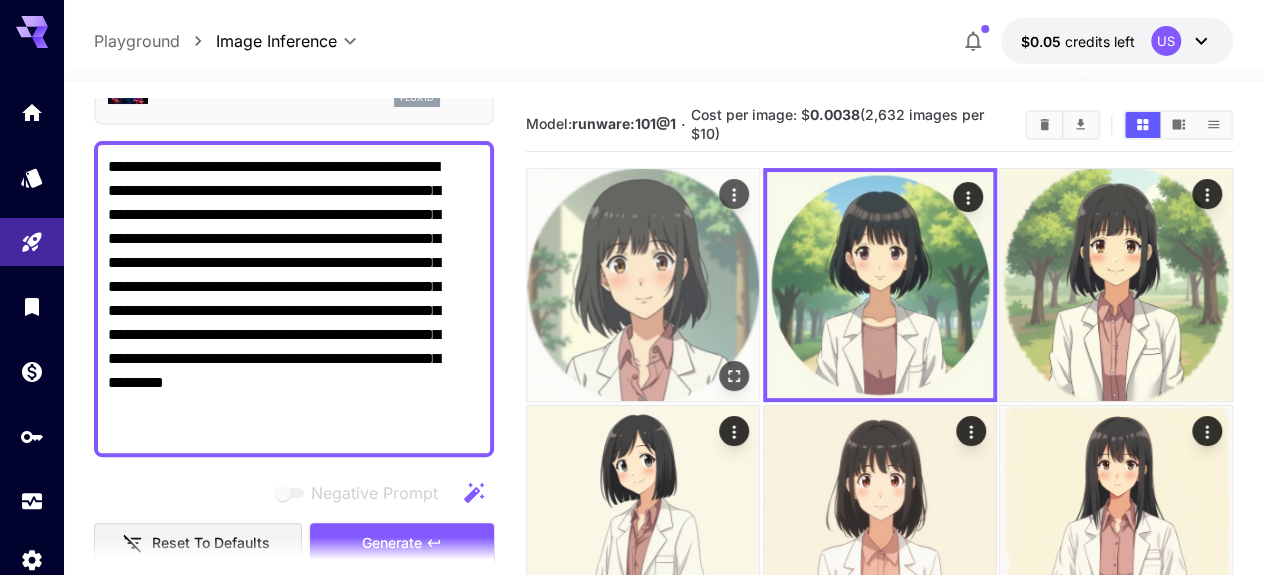 click at bounding box center (643, 285) 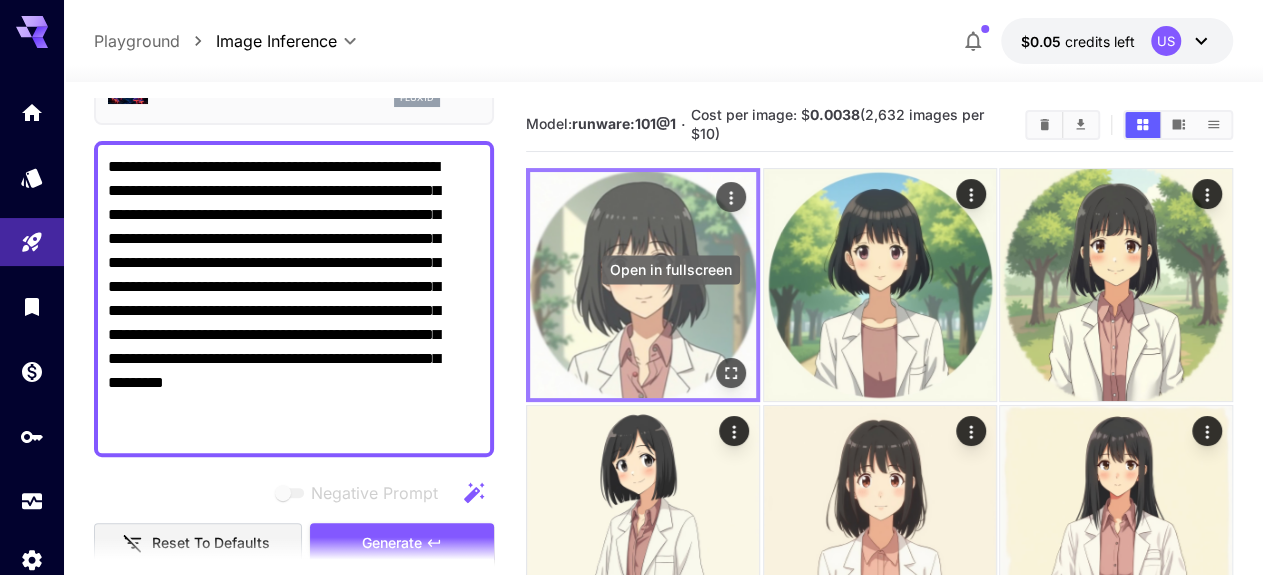click 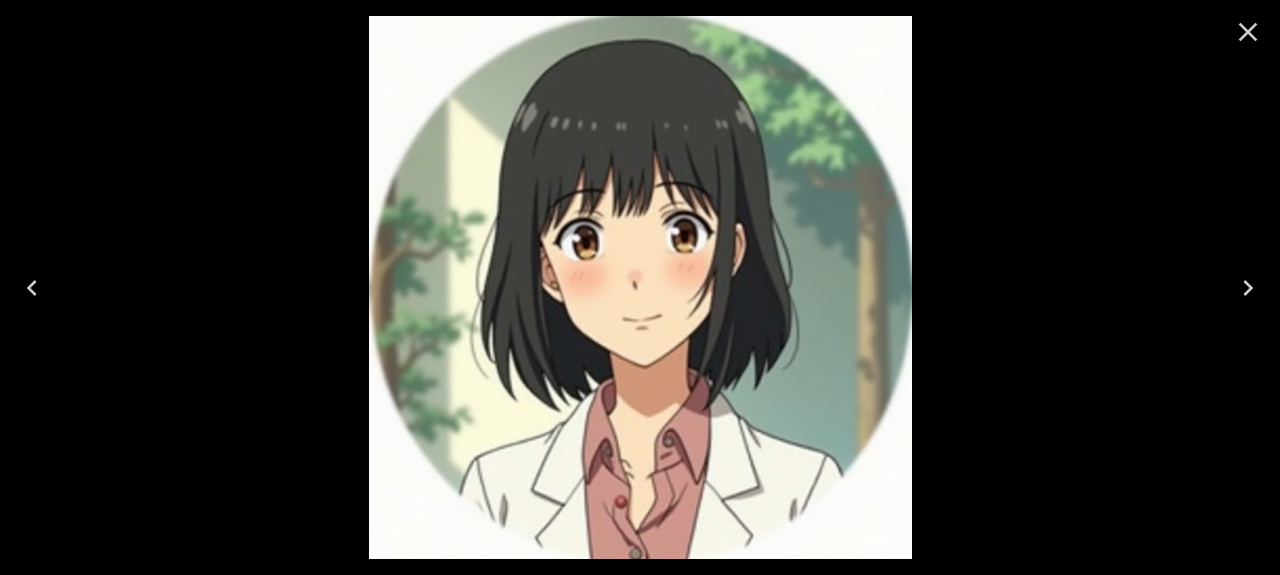 click 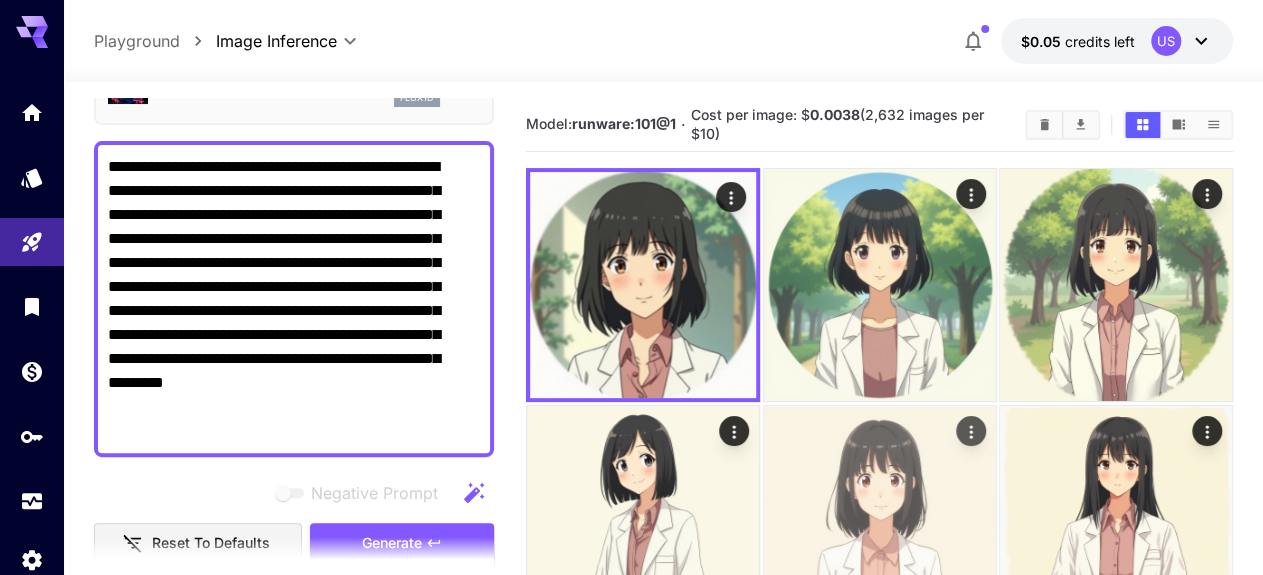 click at bounding box center (880, 522) 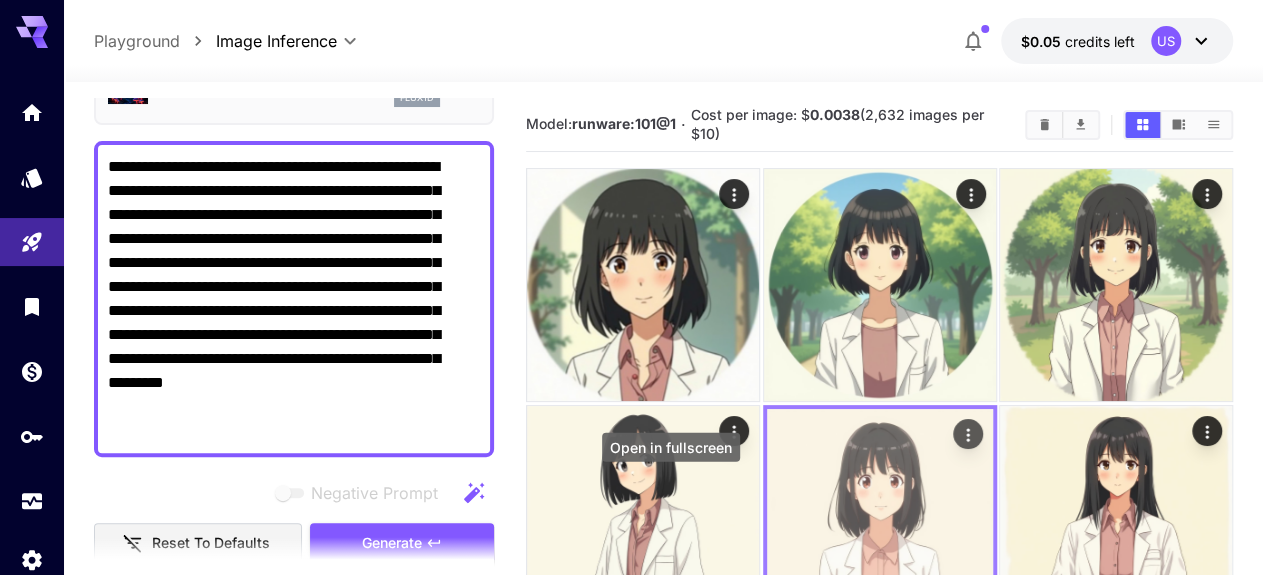 click at bounding box center (967, 610) 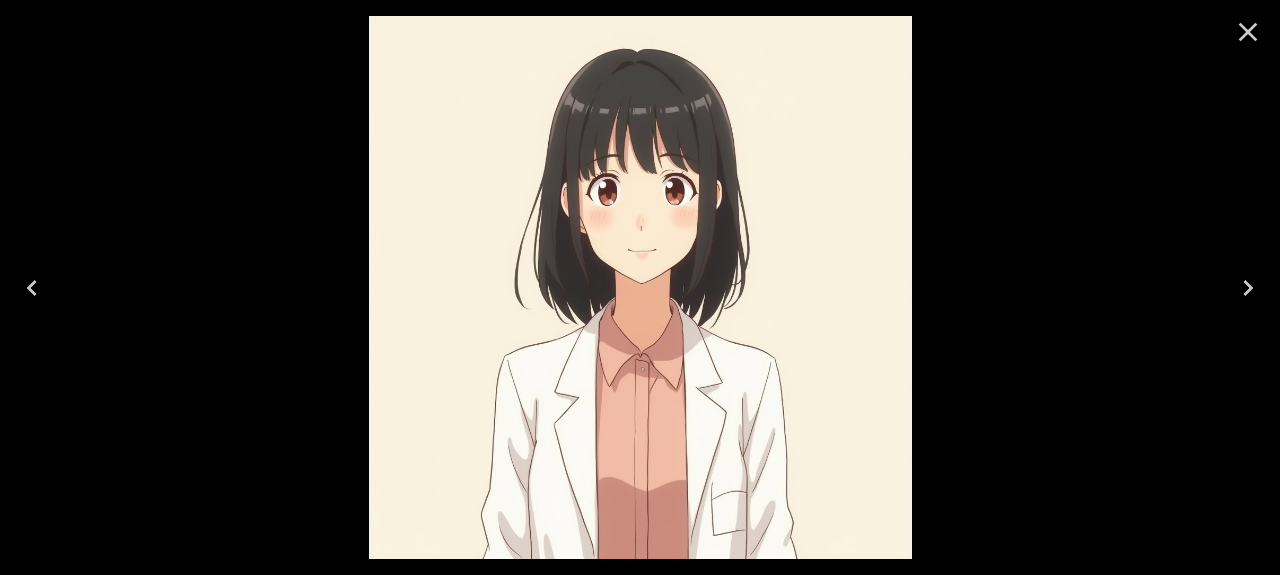 click 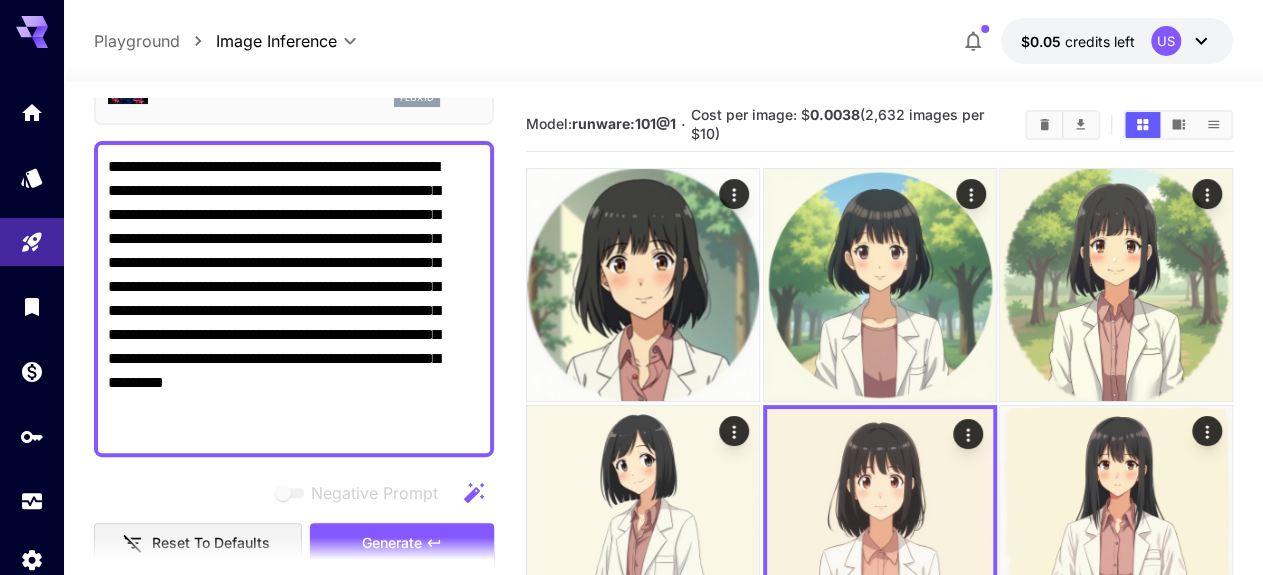 click on "**********" at bounding box center (285, 299) 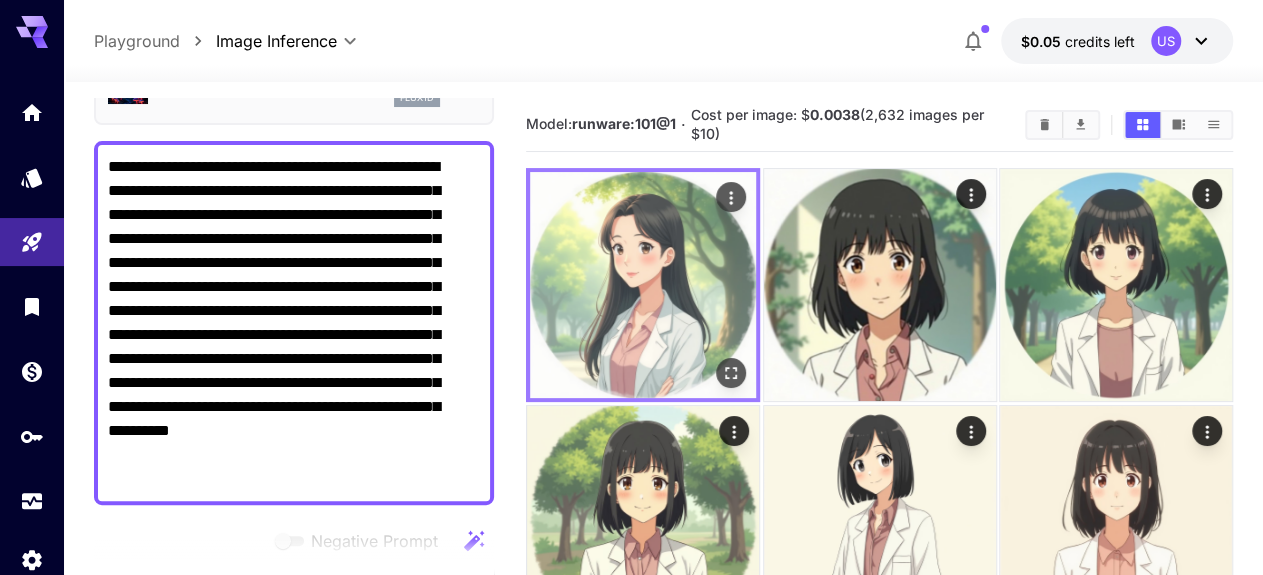 click at bounding box center (643, 285) 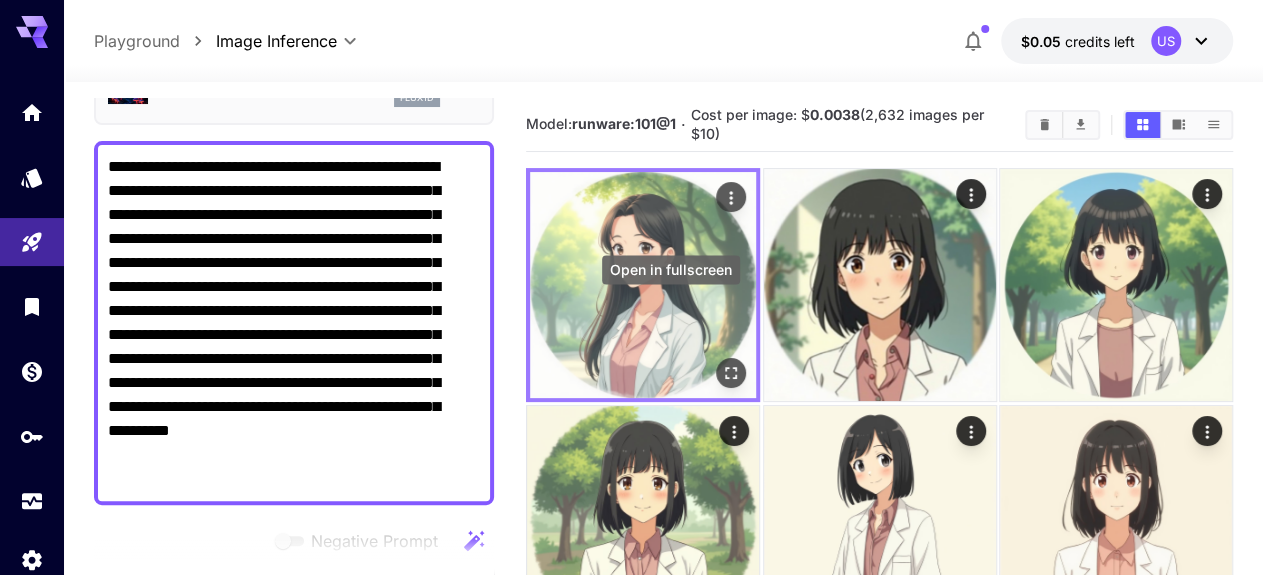 click 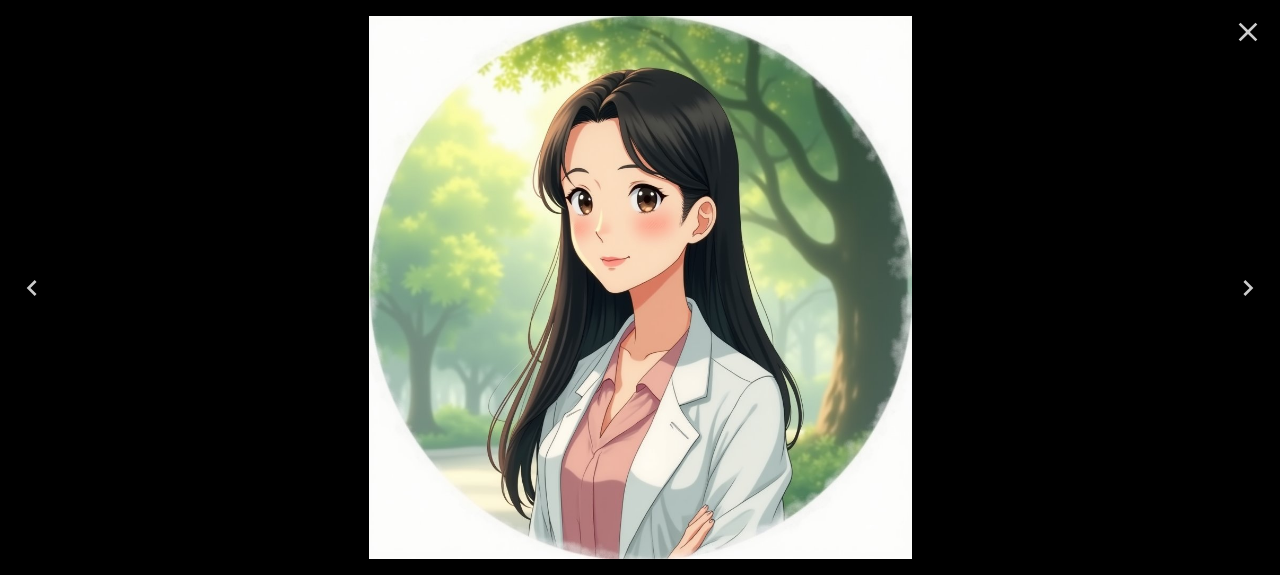 click 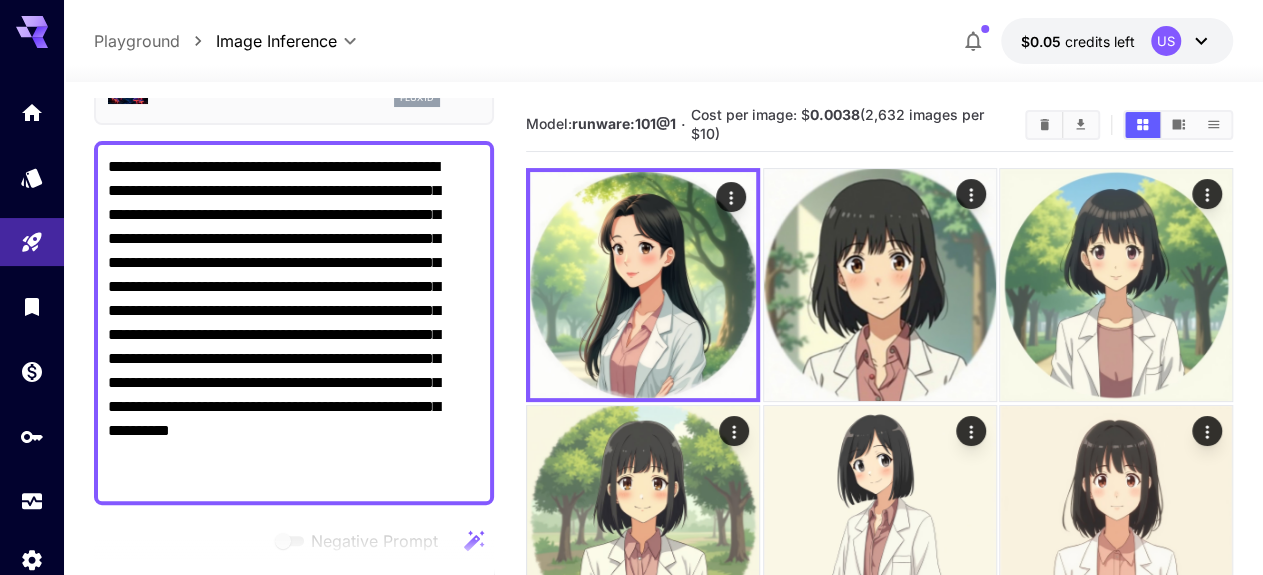 click on "**********" at bounding box center [285, 323] 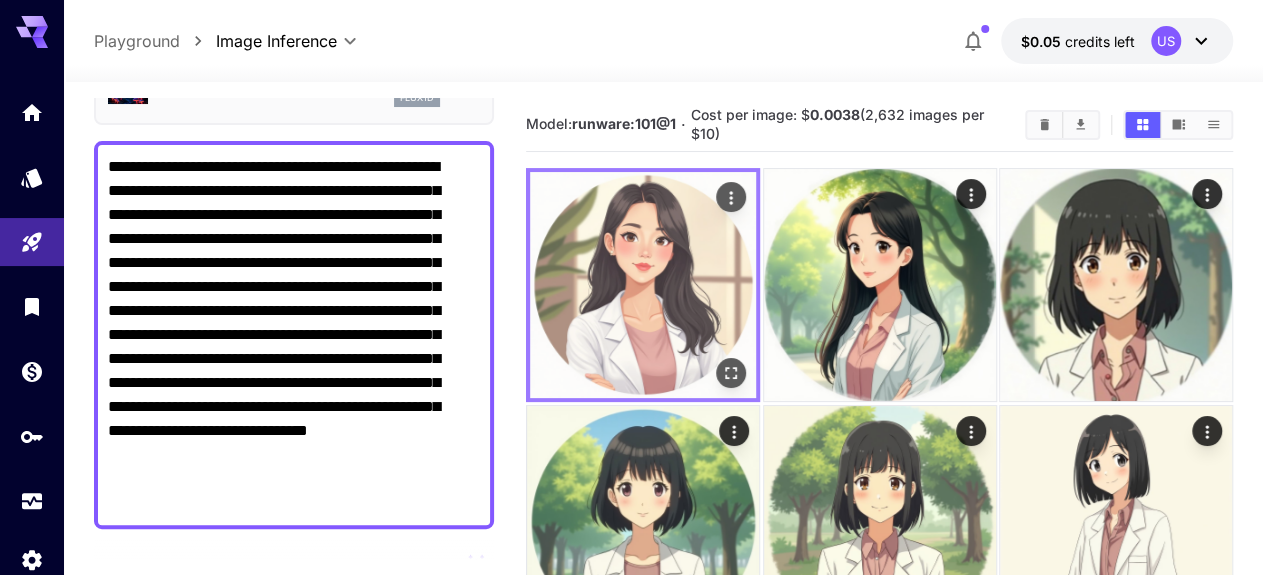 click at bounding box center (643, 285) 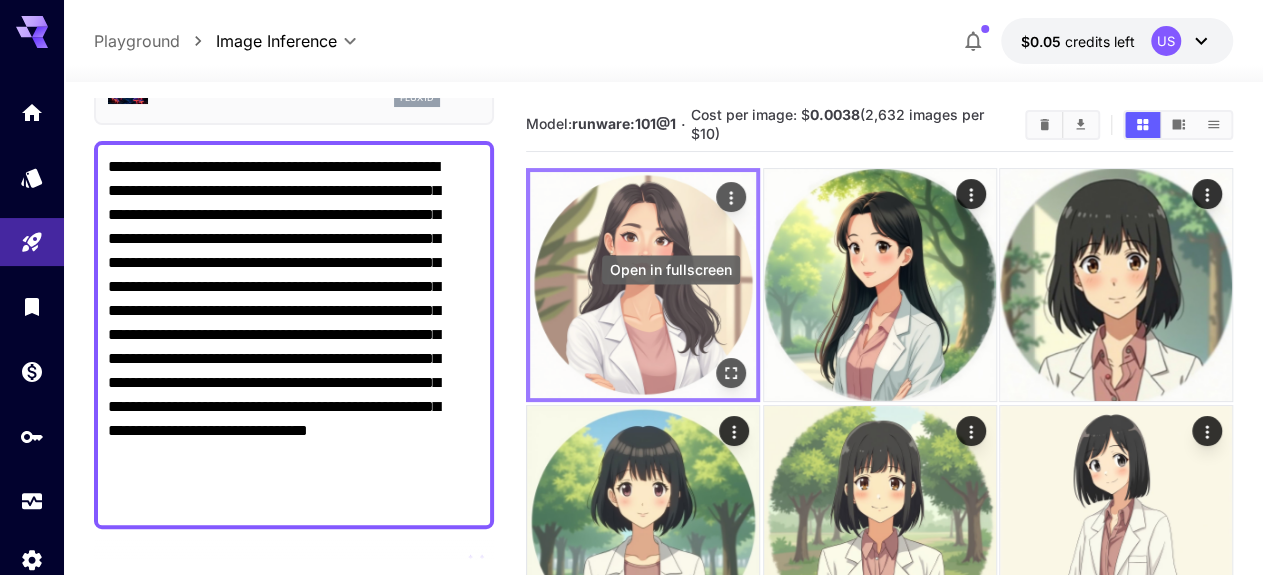click 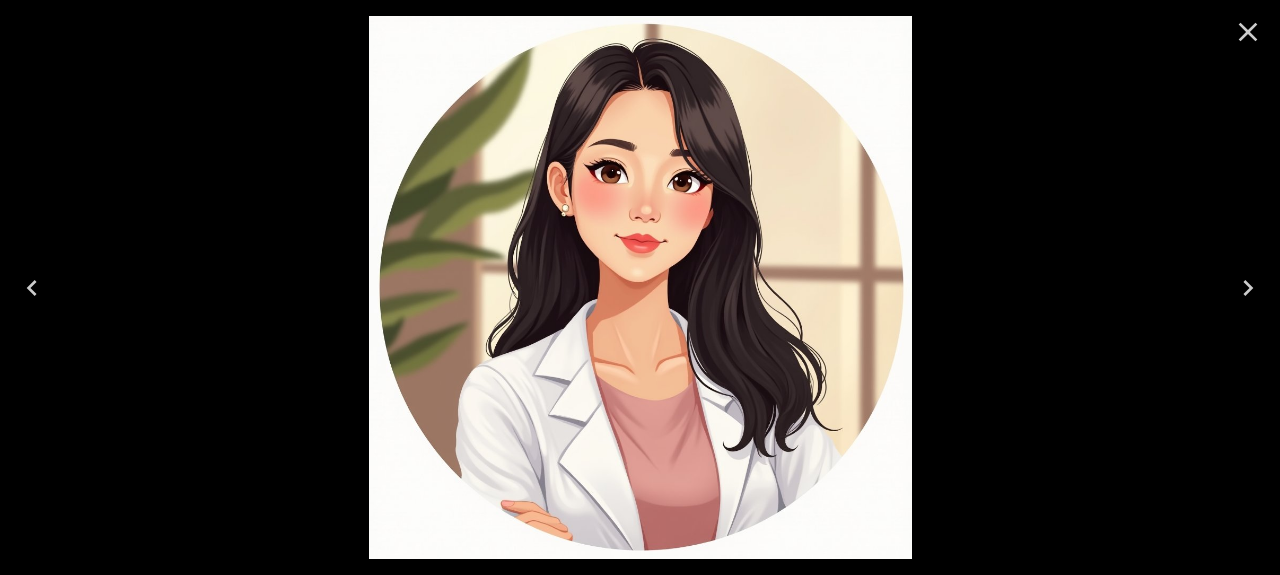 click 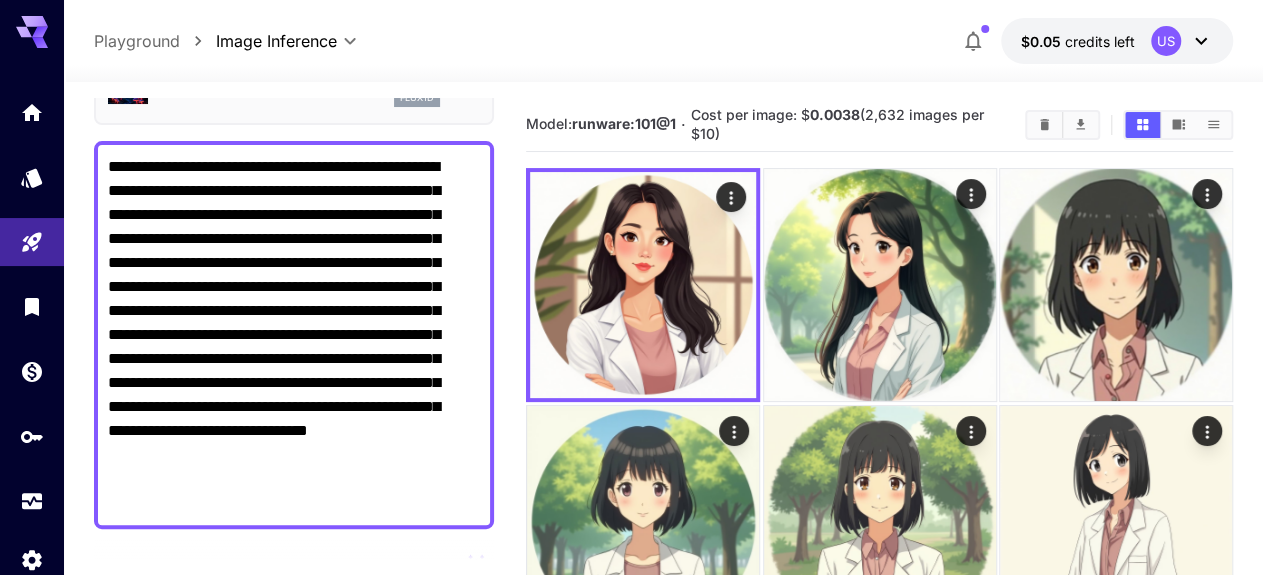 click on "**********" at bounding box center (285, 335) 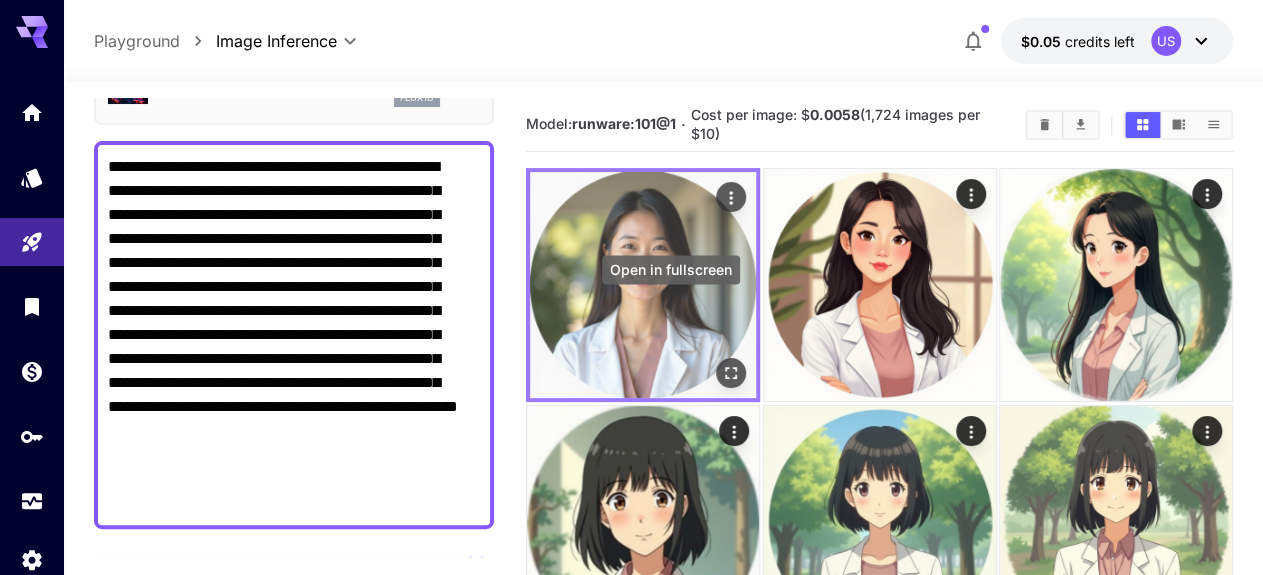 click at bounding box center [731, 373] 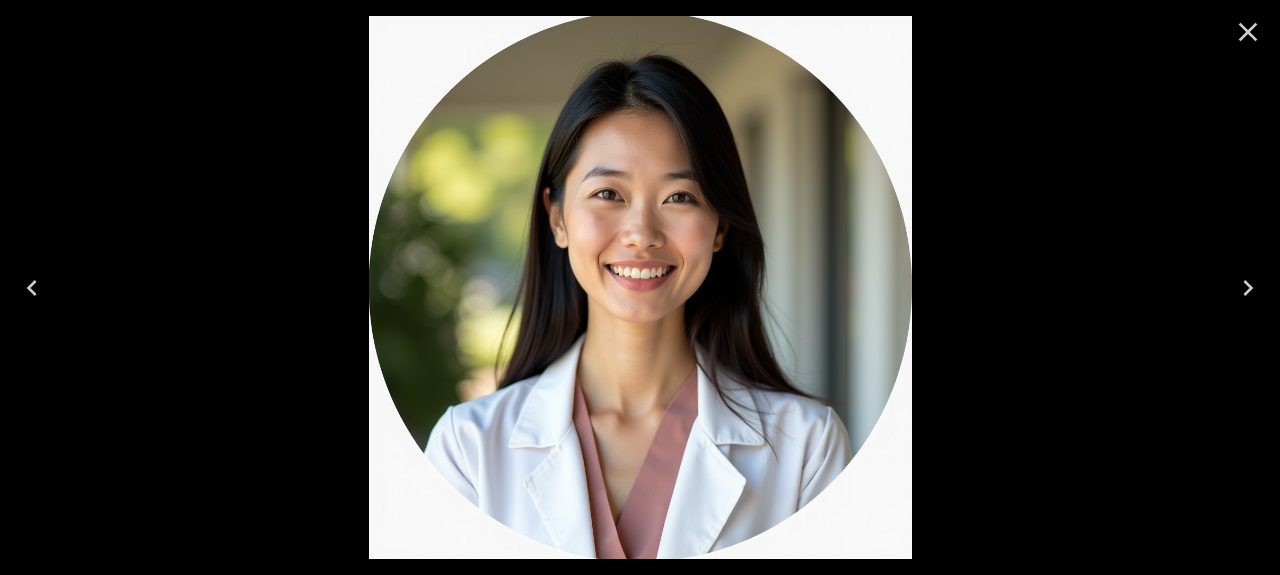 click 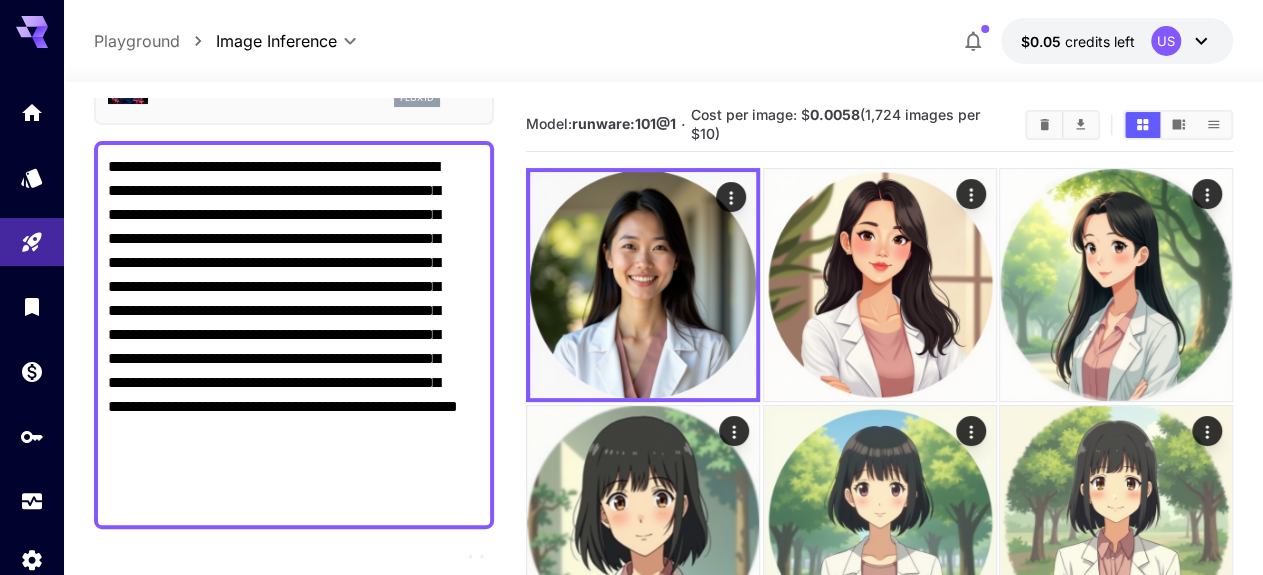 click on "**********" at bounding box center [285, 335] 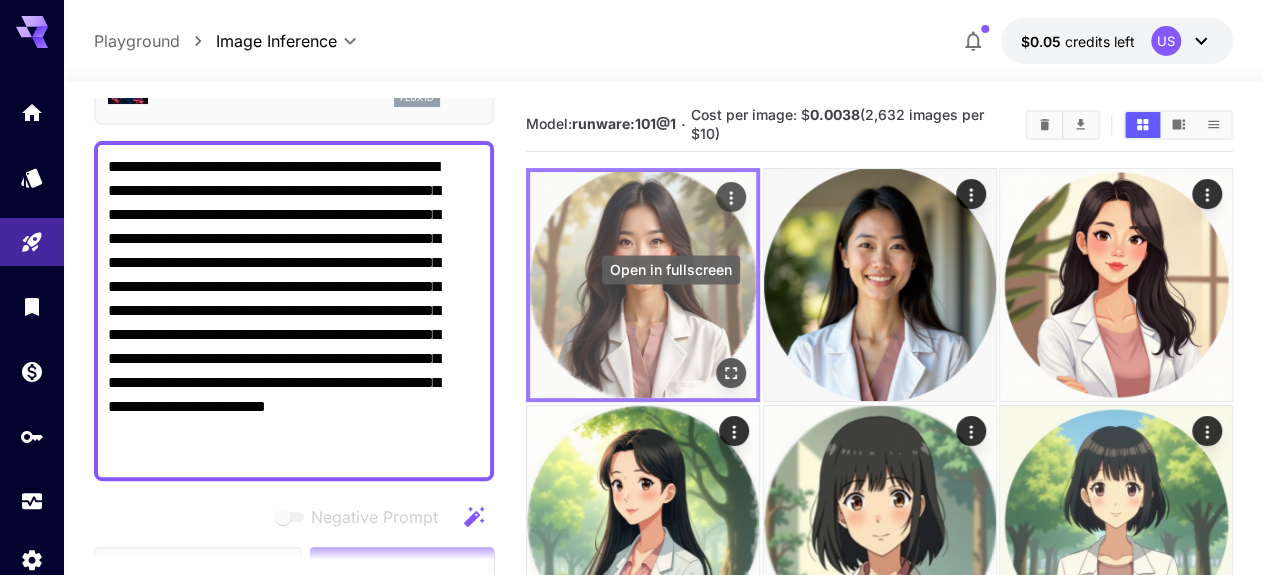 click 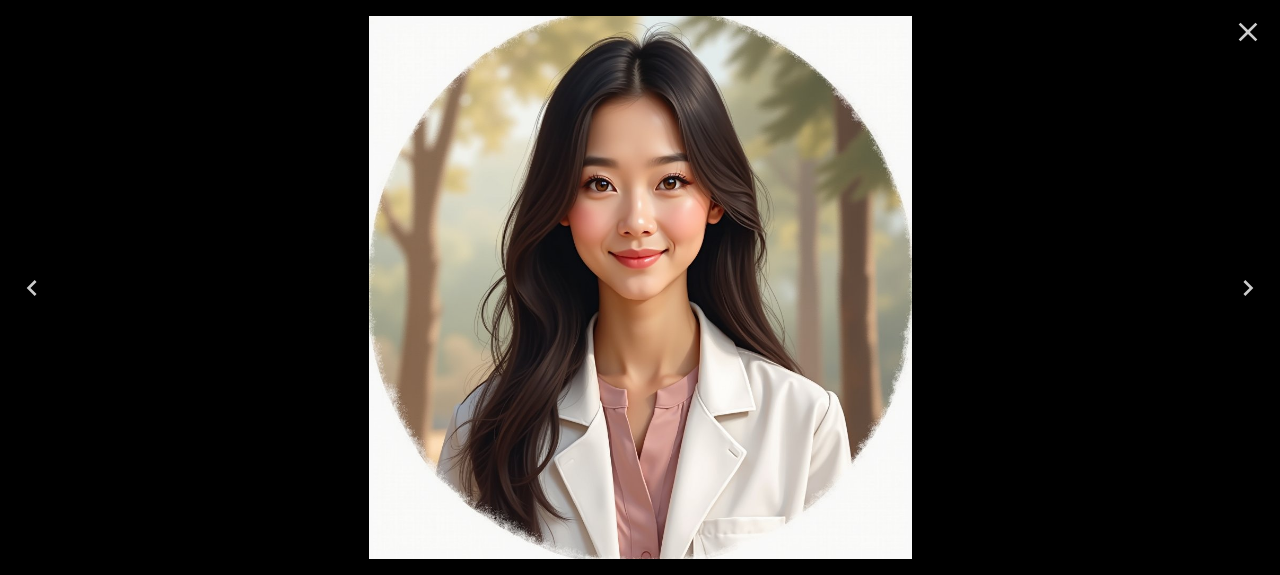 click 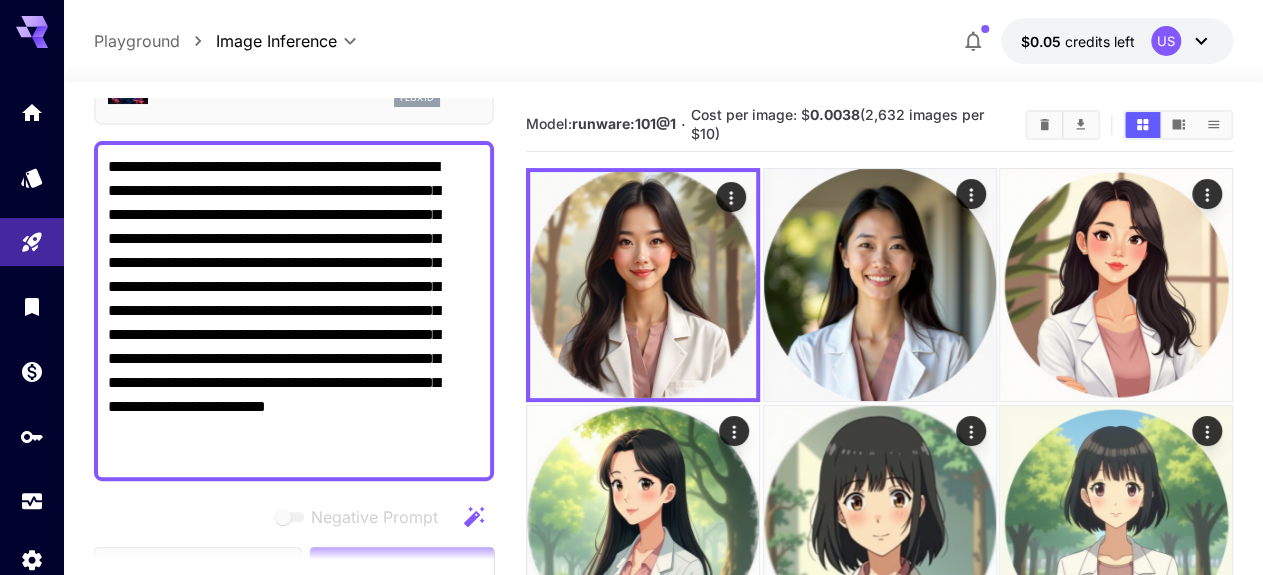 click on "**********" at bounding box center (285, 311) 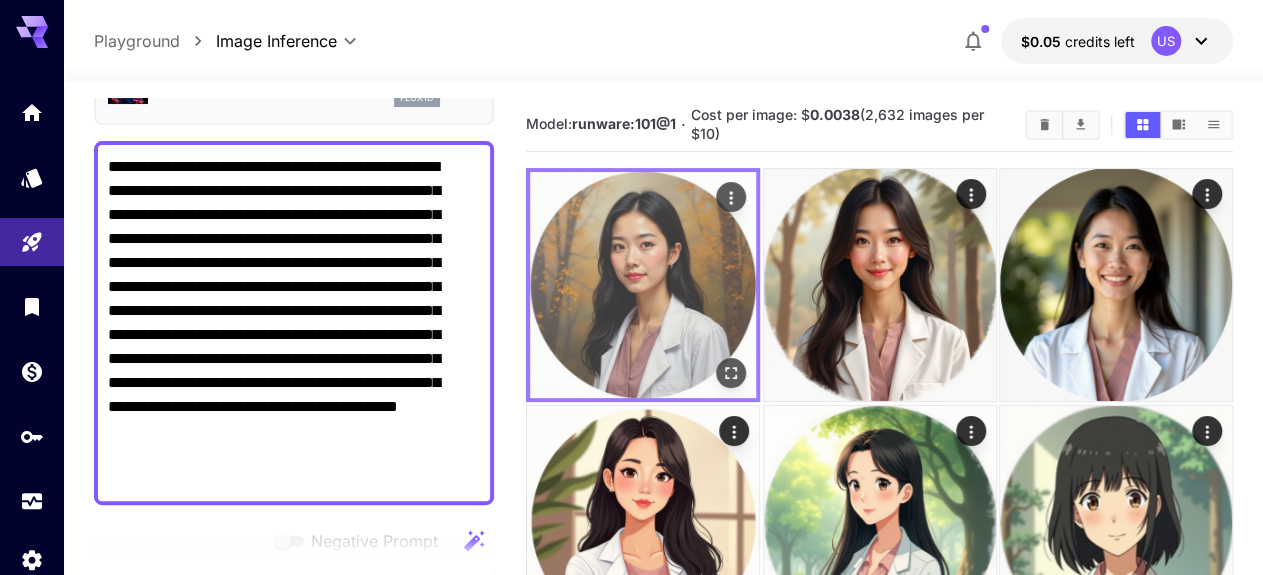 type on "**********" 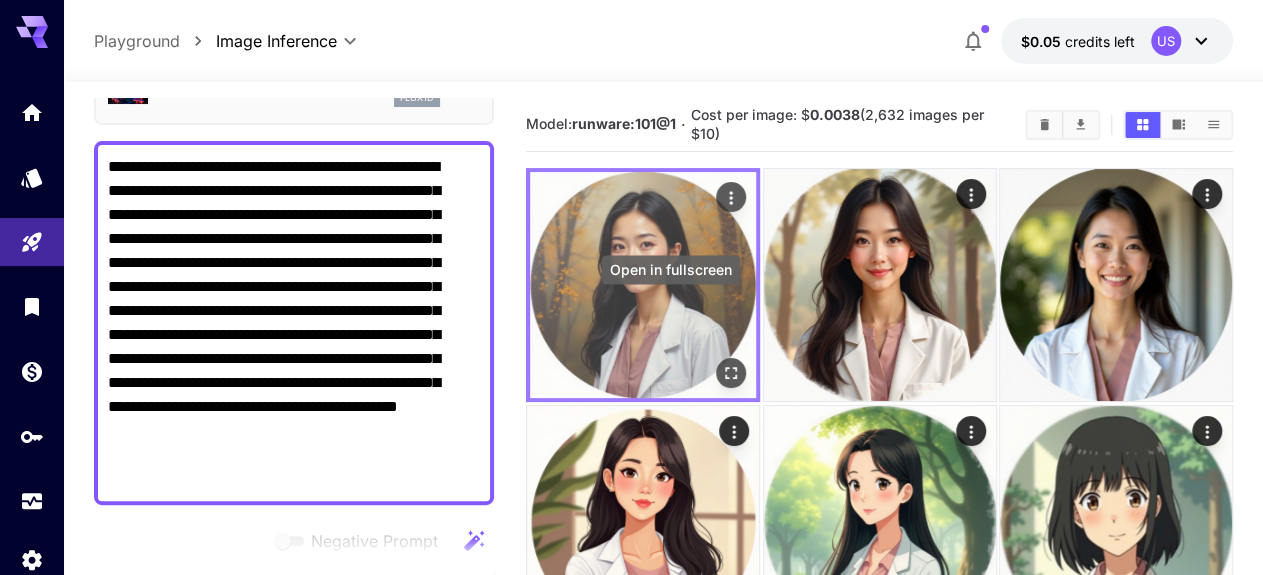 click 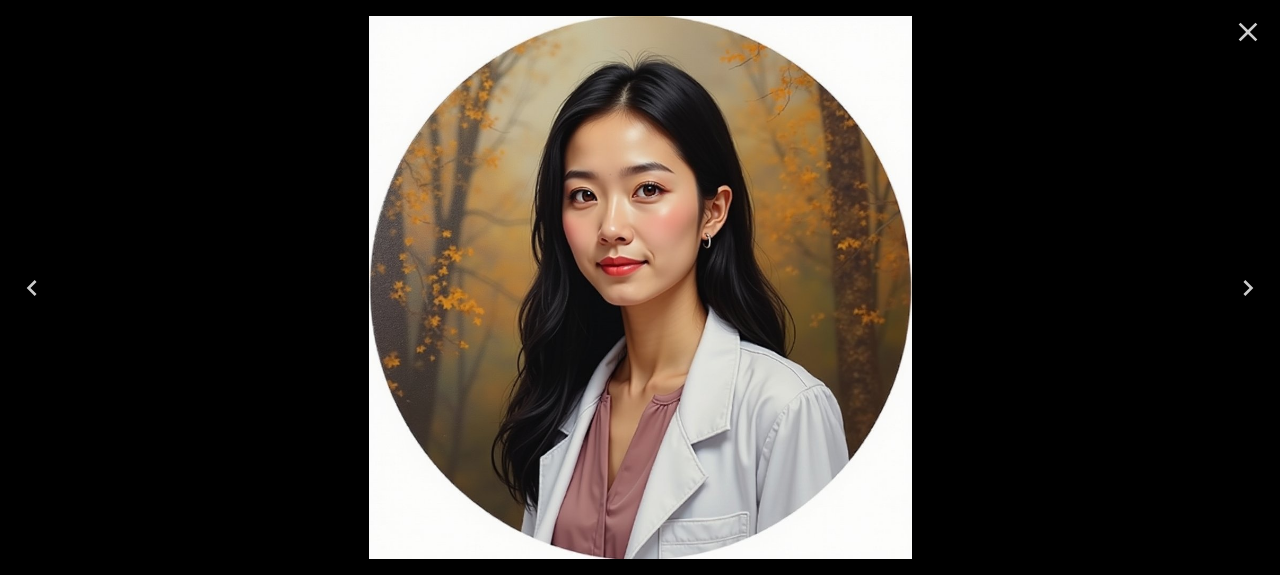 click 